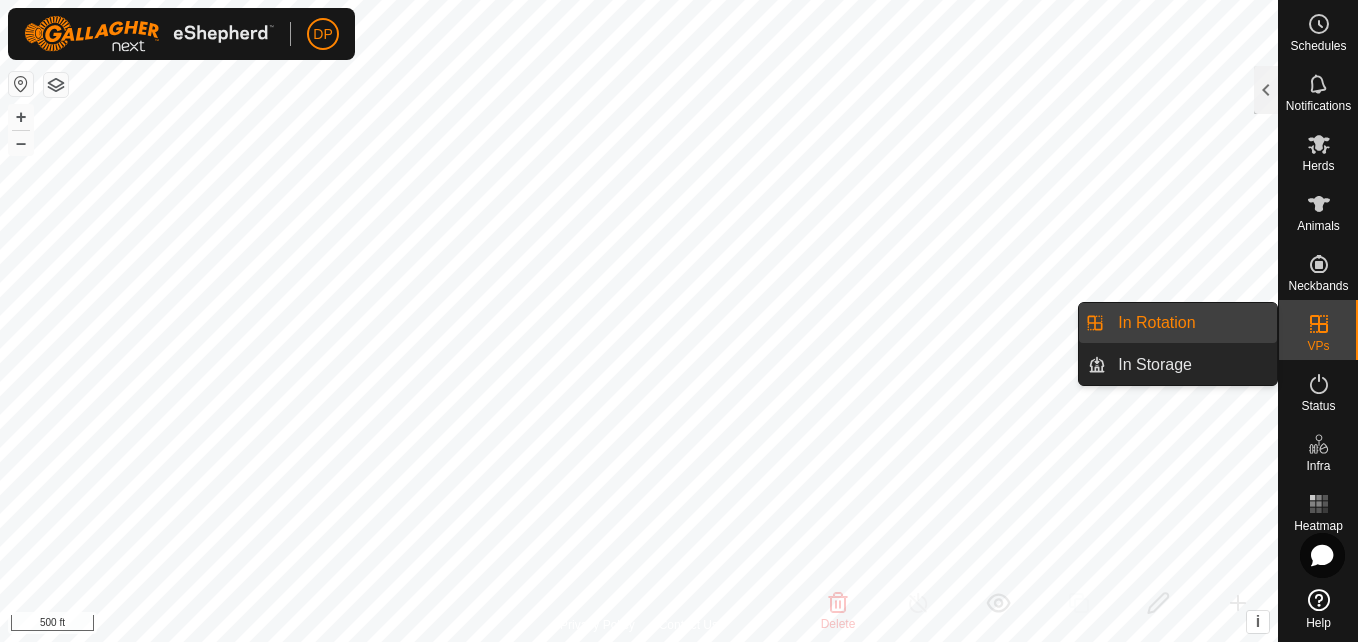 scroll, scrollTop: 0, scrollLeft: 0, axis: both 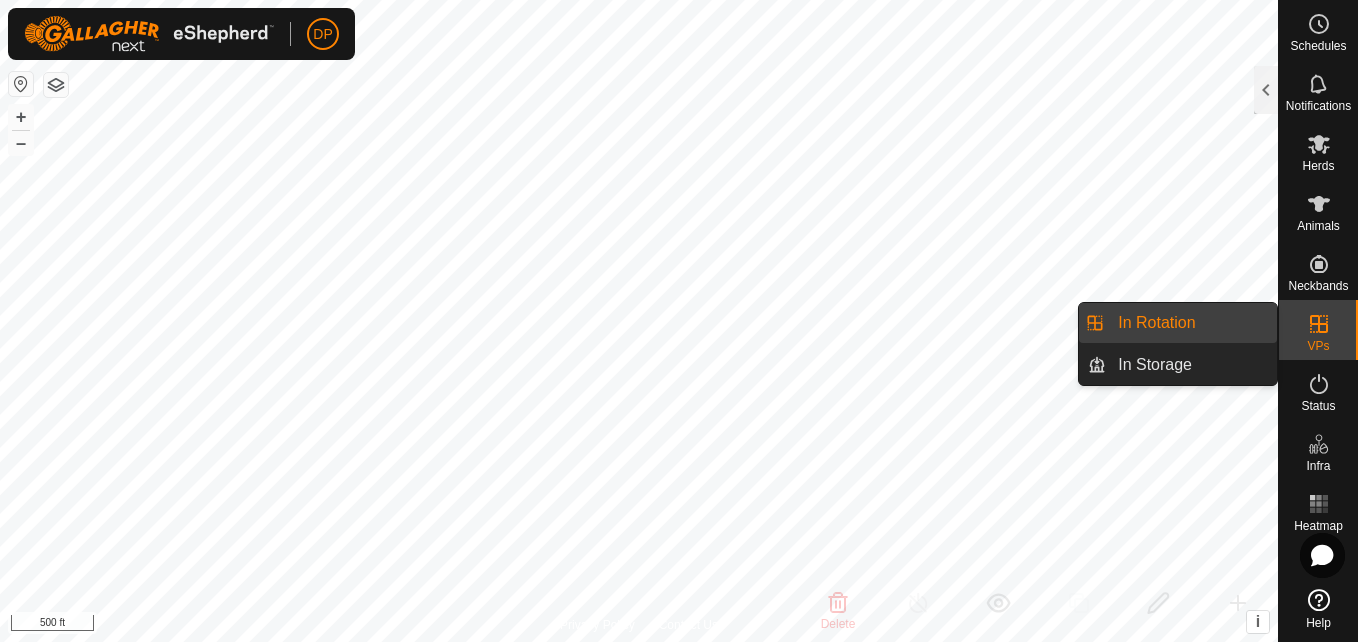 click on "In Rotation" at bounding box center [1191, 323] 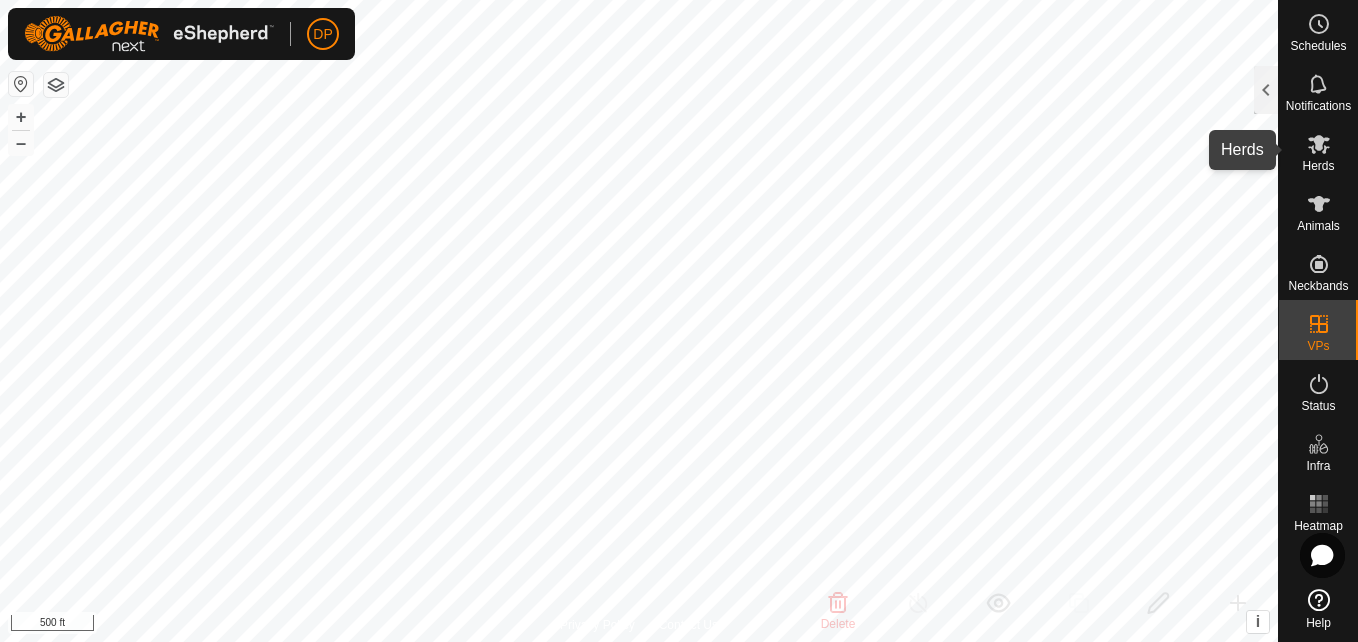 click 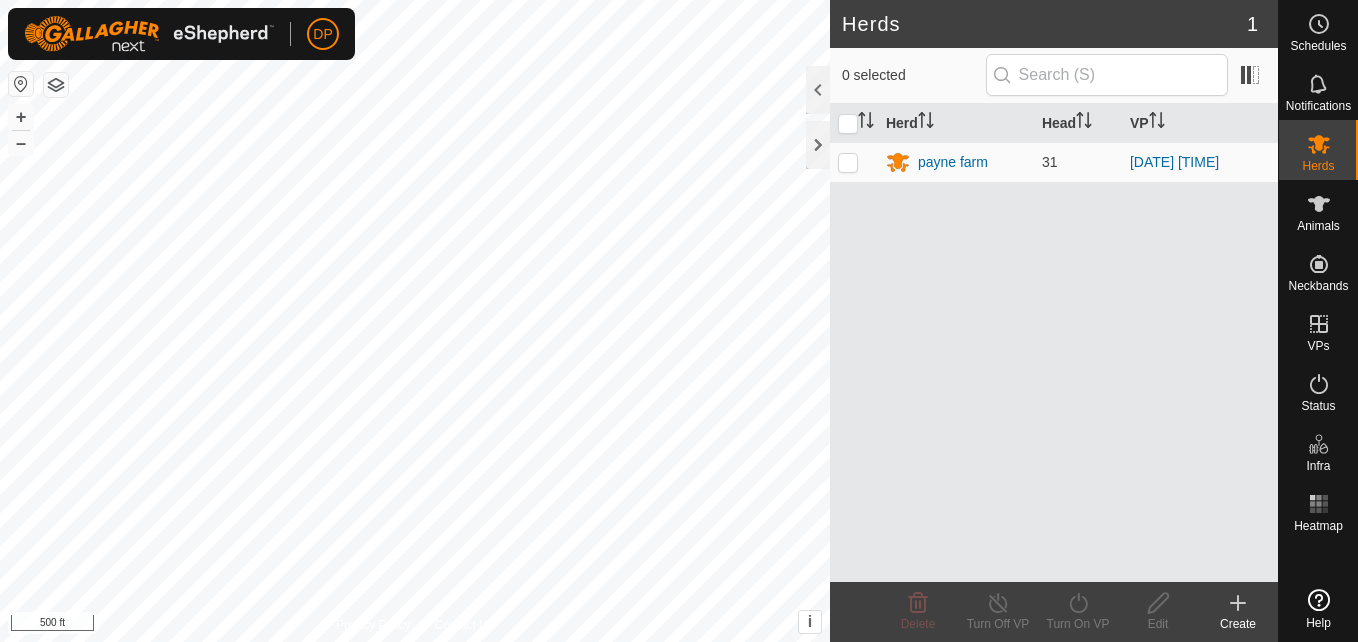scroll, scrollTop: 0, scrollLeft: 0, axis: both 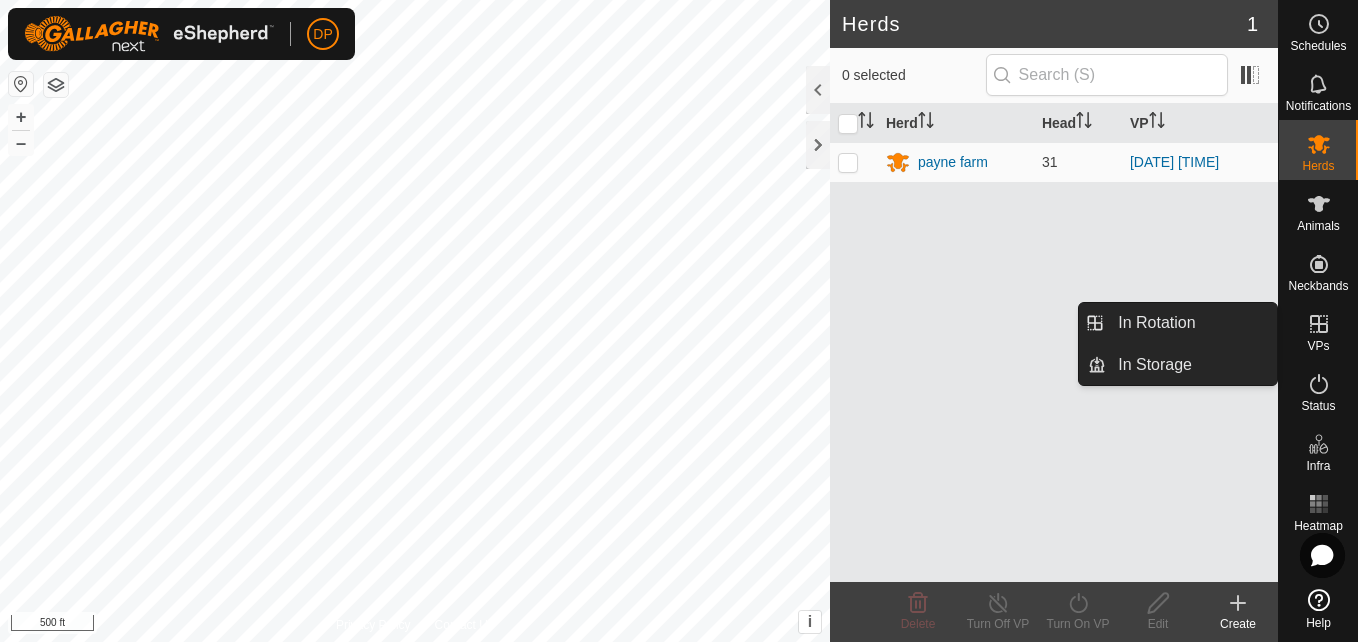 click 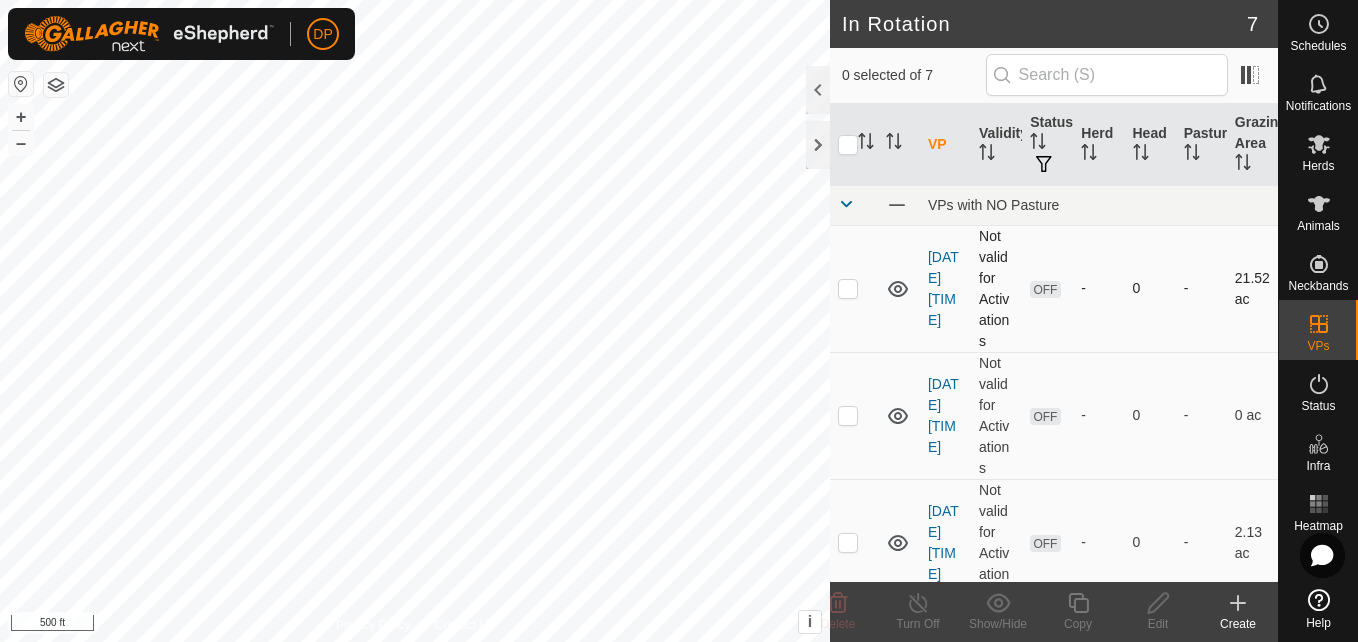 click at bounding box center (848, 288) 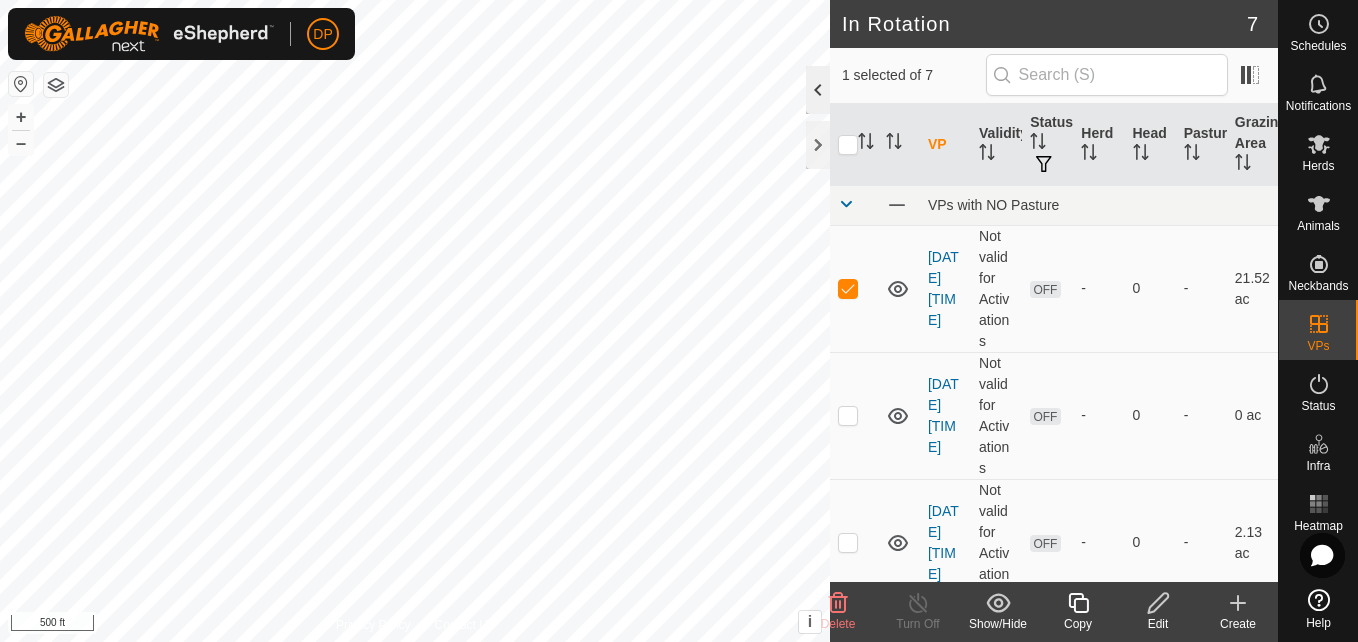 click 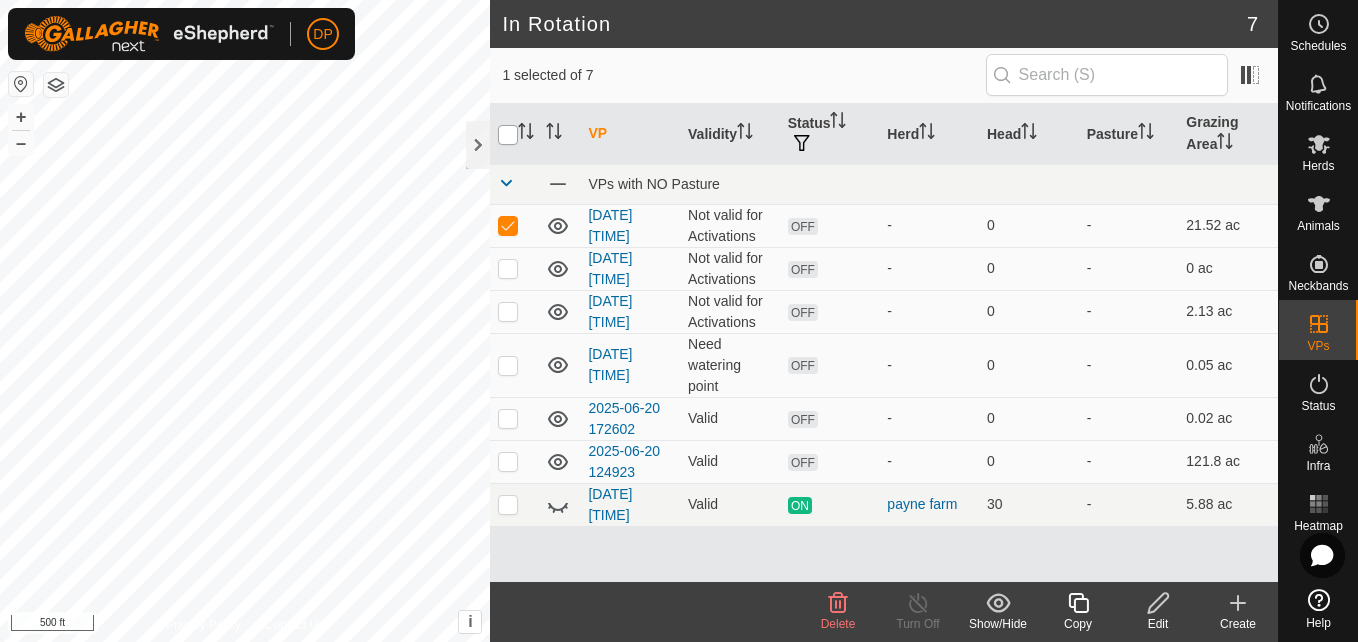 click at bounding box center [508, 135] 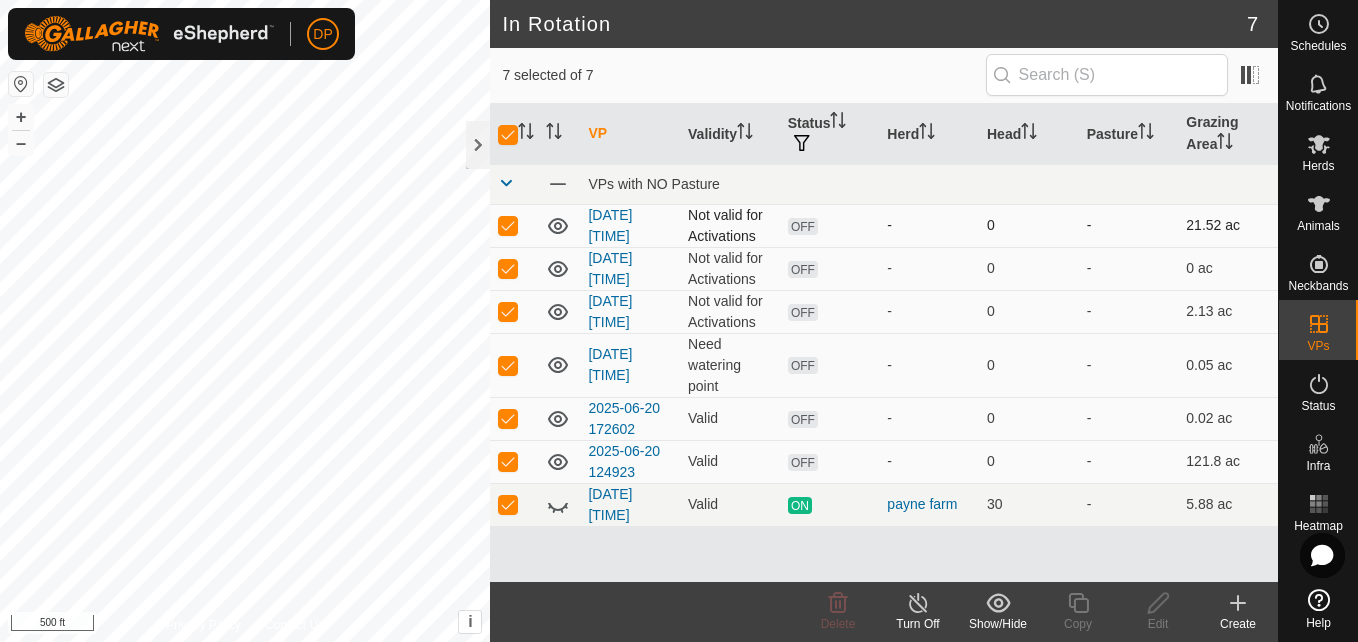 click 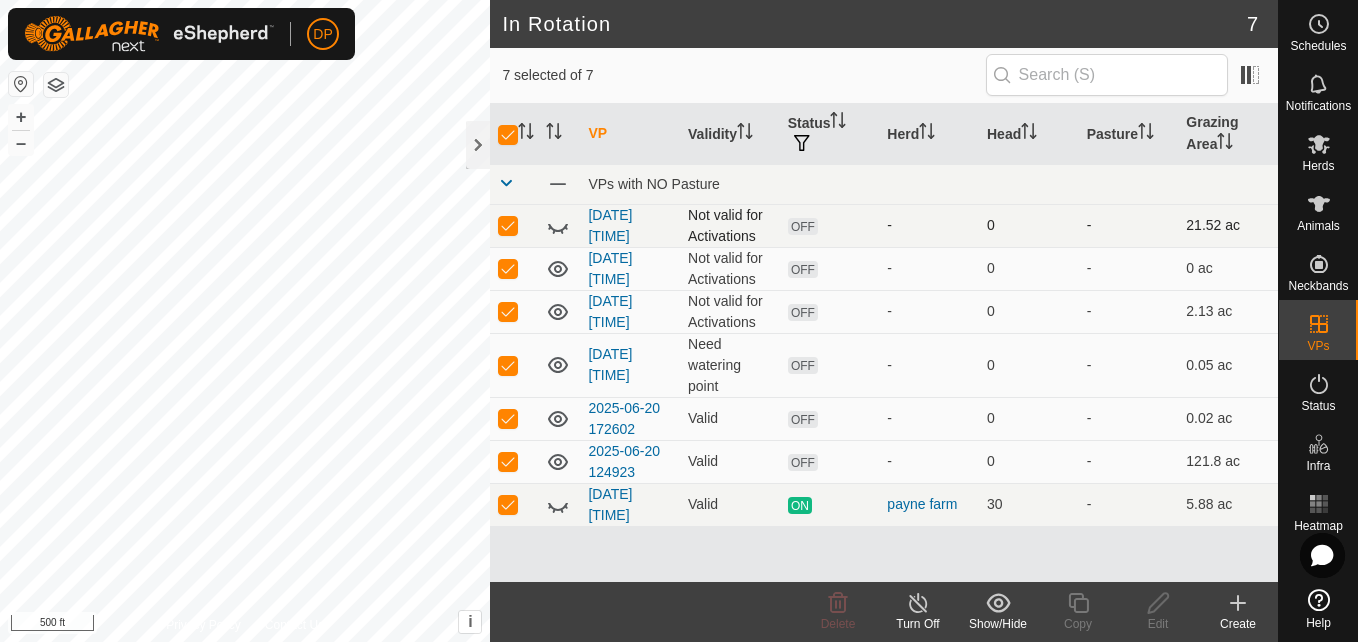 click 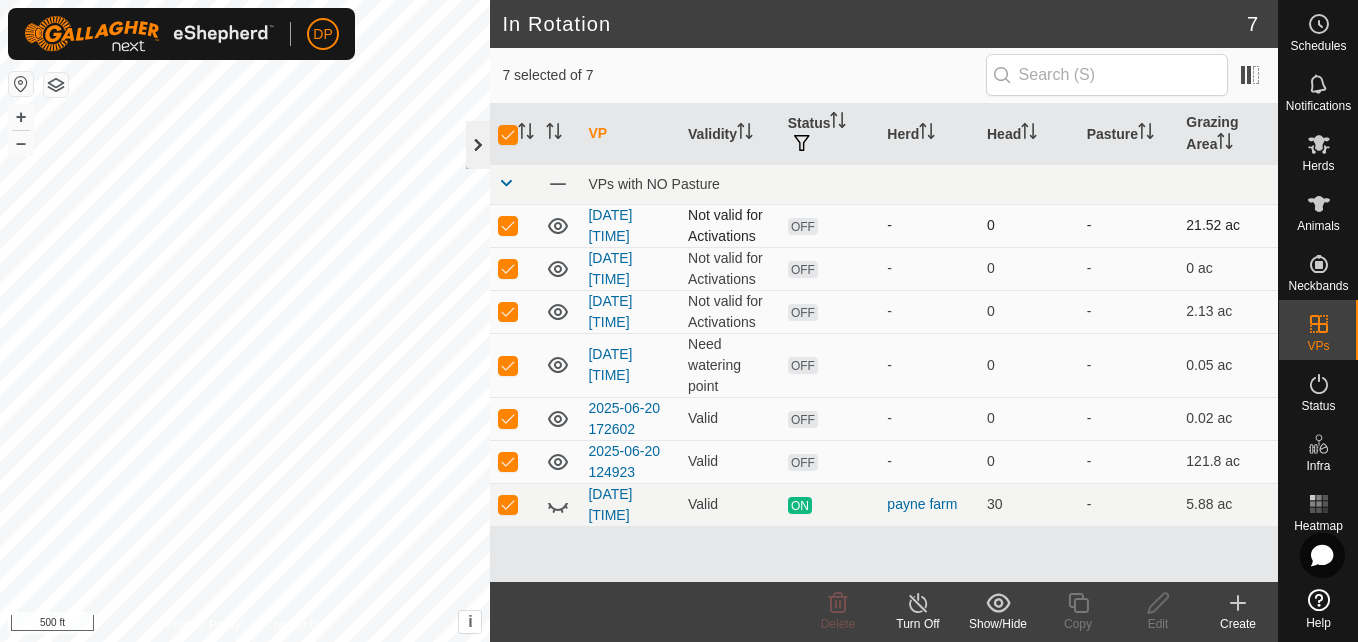 click 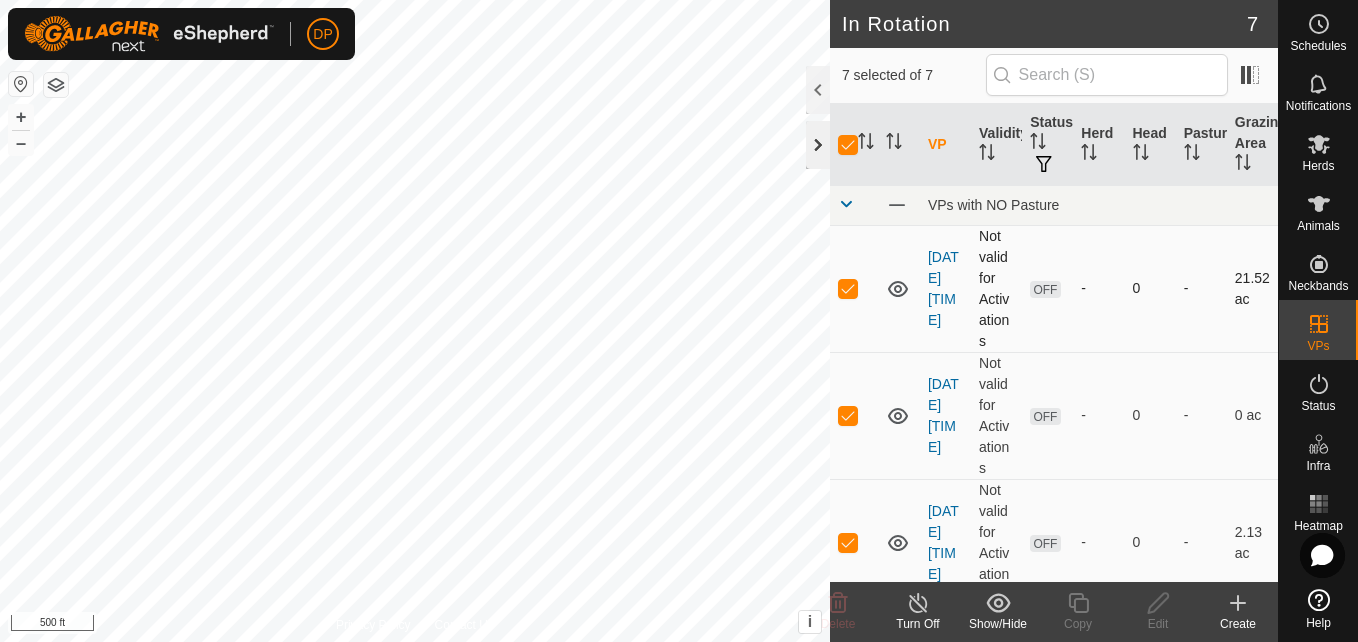 click 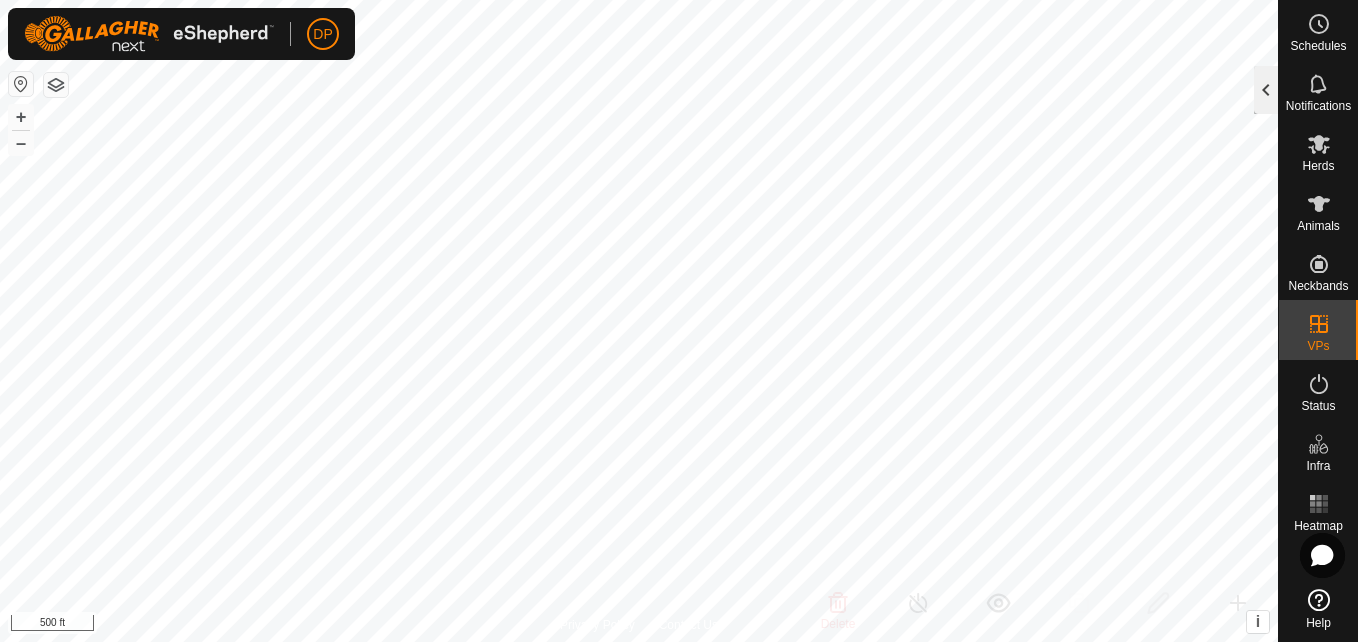 click 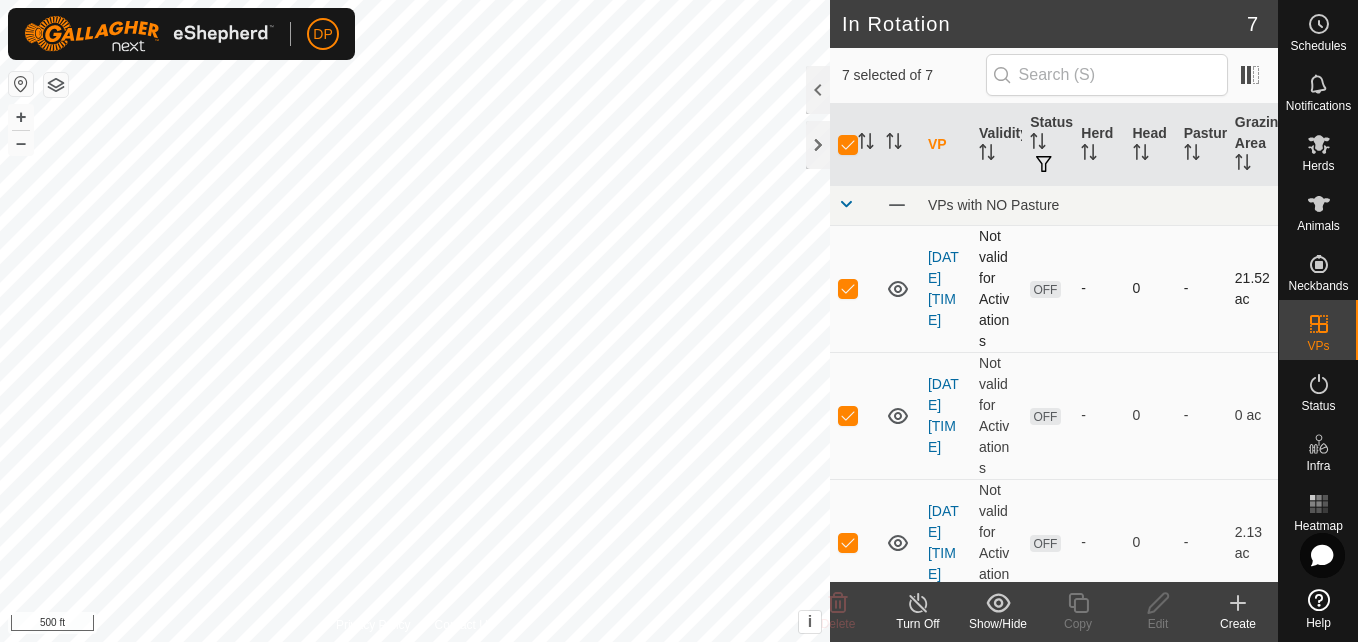 click at bounding box center [848, 288] 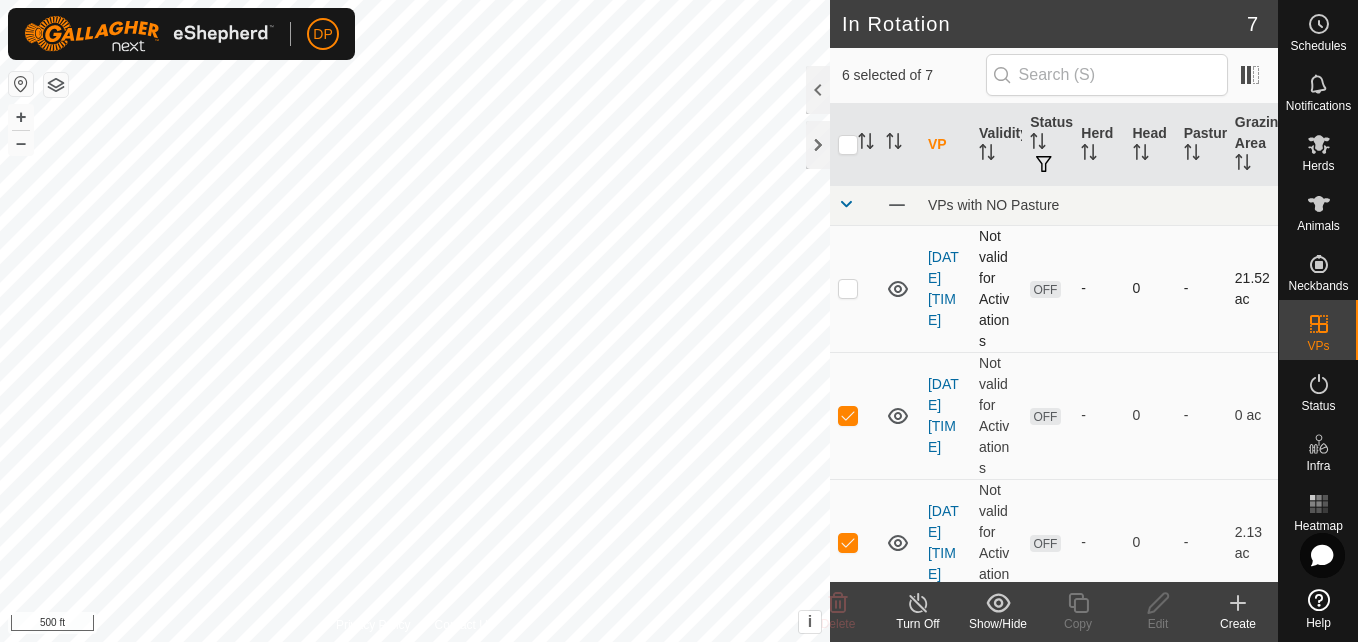 click at bounding box center [848, 288] 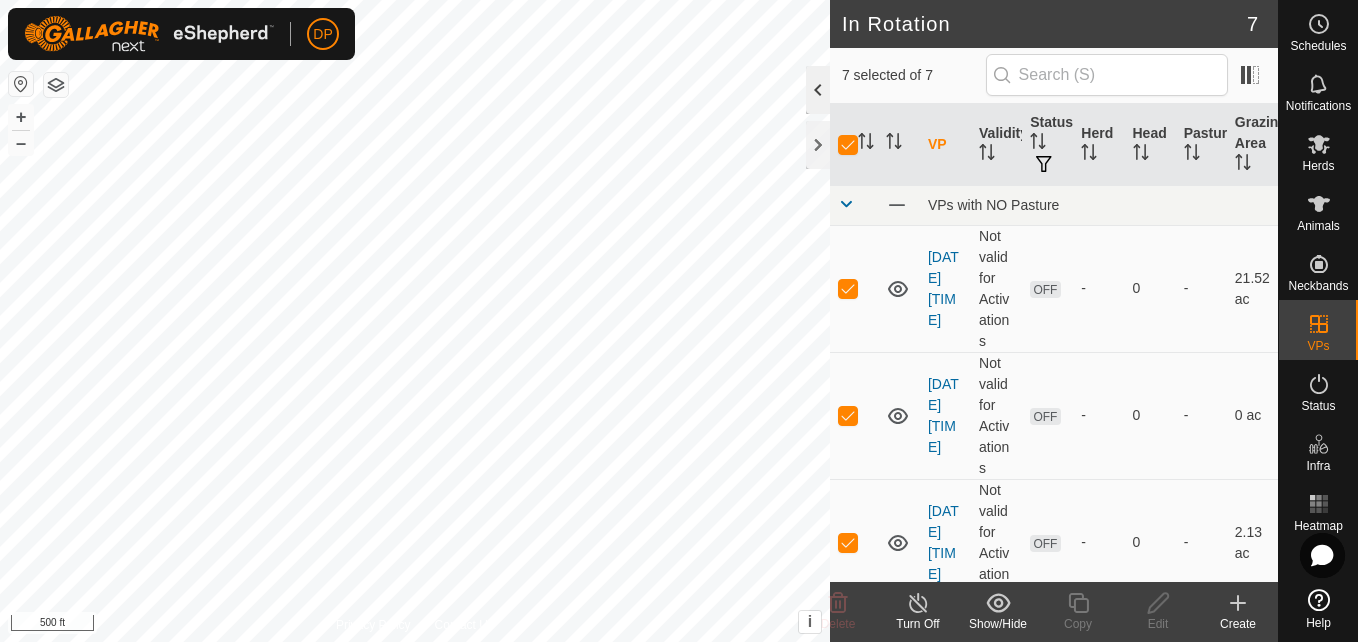 click 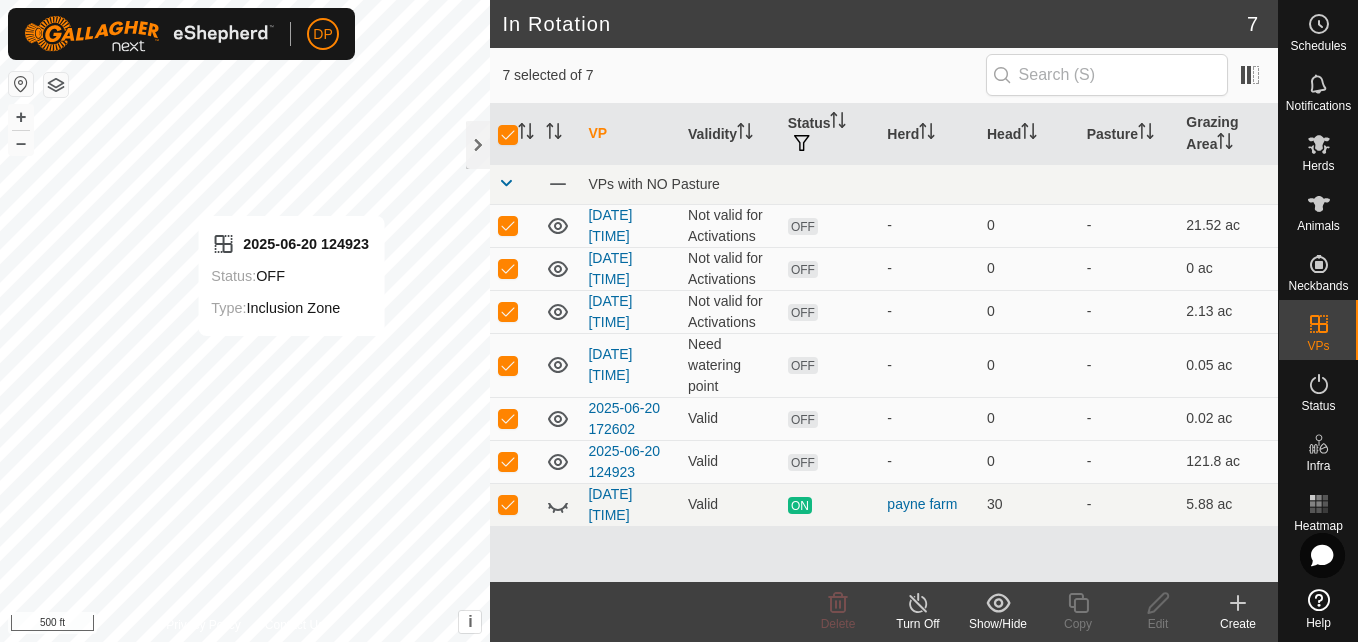 click on "In Rotation 7 7 selected of 7     VP   Validity   Status   Herd   Head   Pasture   Grazing Area   VPs with NO Pasture  [DATE] [TIME]  Not valid for Activations  OFF  -   0   -   21.52 ac  [DATE] [TIME]  Not valid for Activations  OFF  -   0   -   0 ac  [DATE] [TIME]  Not valid for Activations  OFF  -   0   -   2.13 ac  [DATE] [TIME]  Need watering point  OFF  -   0   -   0.05 ac  [DATE] [TIME]  Valid  OFF  -   0   -   0.02 ac  [DATE] [TIME]  Valid  OFF  -   0   -   121.8 ac  [DATE] [TIME]  Valid  ON  payne farm   30   -   5.88 ac  Delete  Turn Off   Show/Hide   Copy   Edit   Create  Privacy Policy Contact Us
[DATE] [TIME] Status:  OFF Type:  Inclusion Zone + – ⇧ i This application includes HERE Maps. © 2024 HERE. All rights reserved. 500 ft" 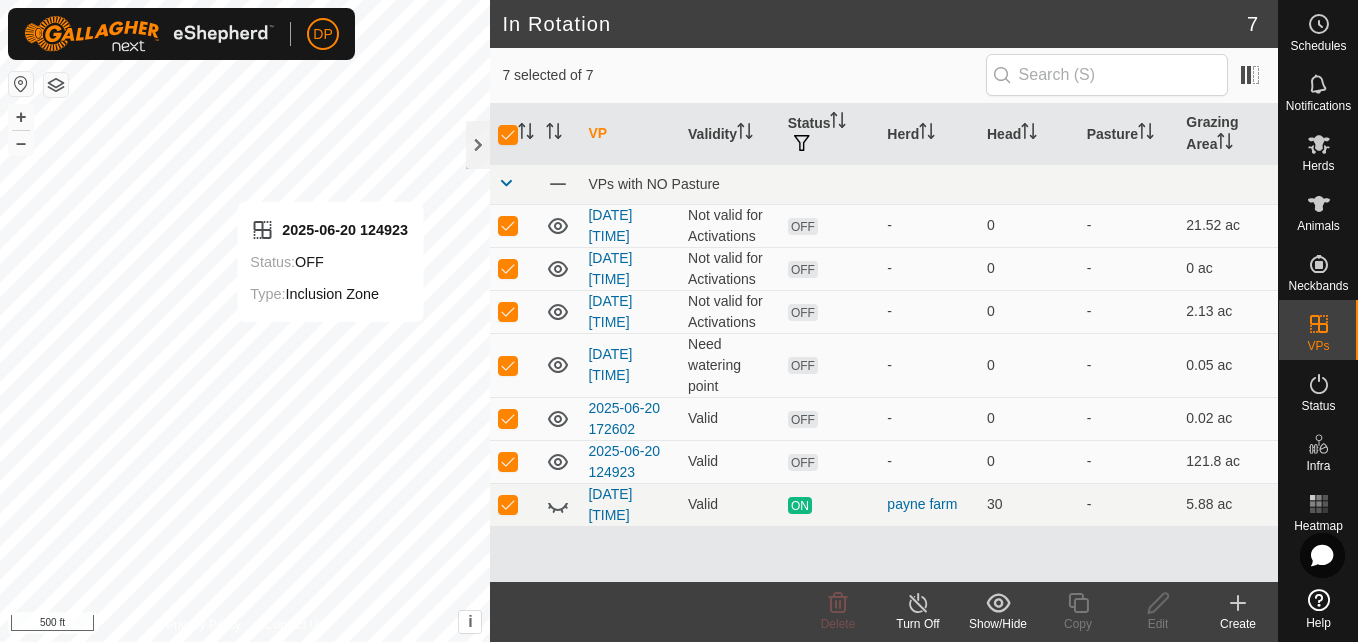 checkbox on "false" 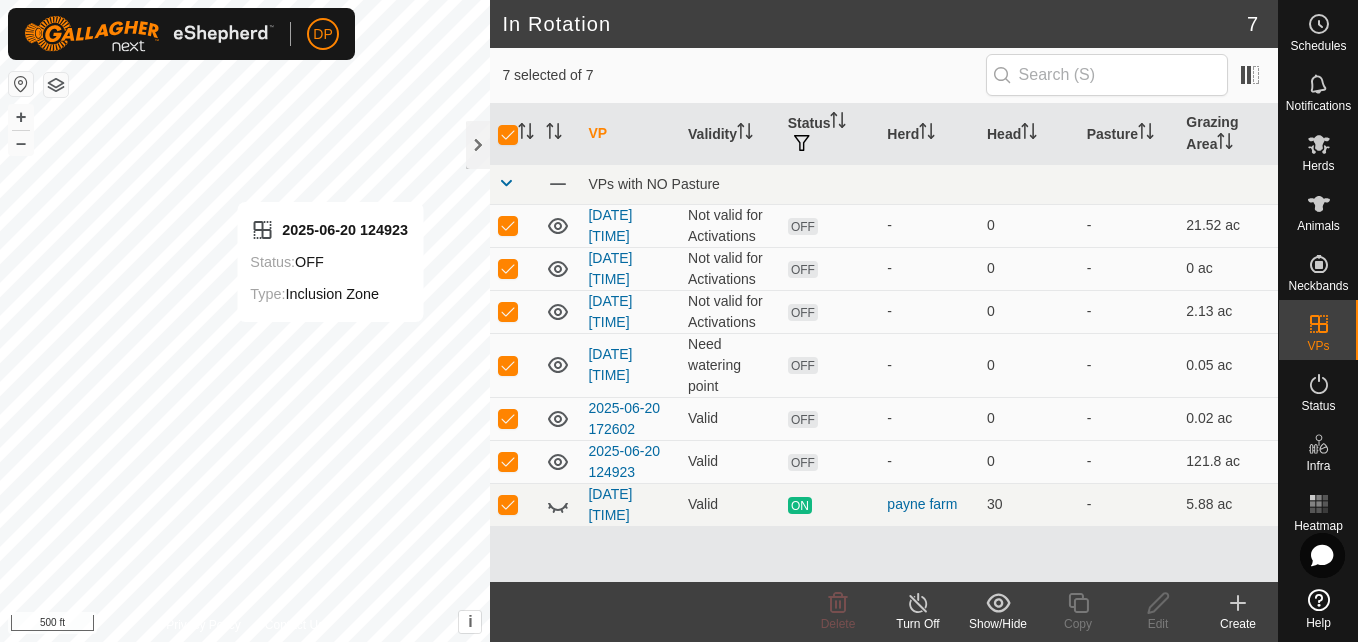 checkbox on "false" 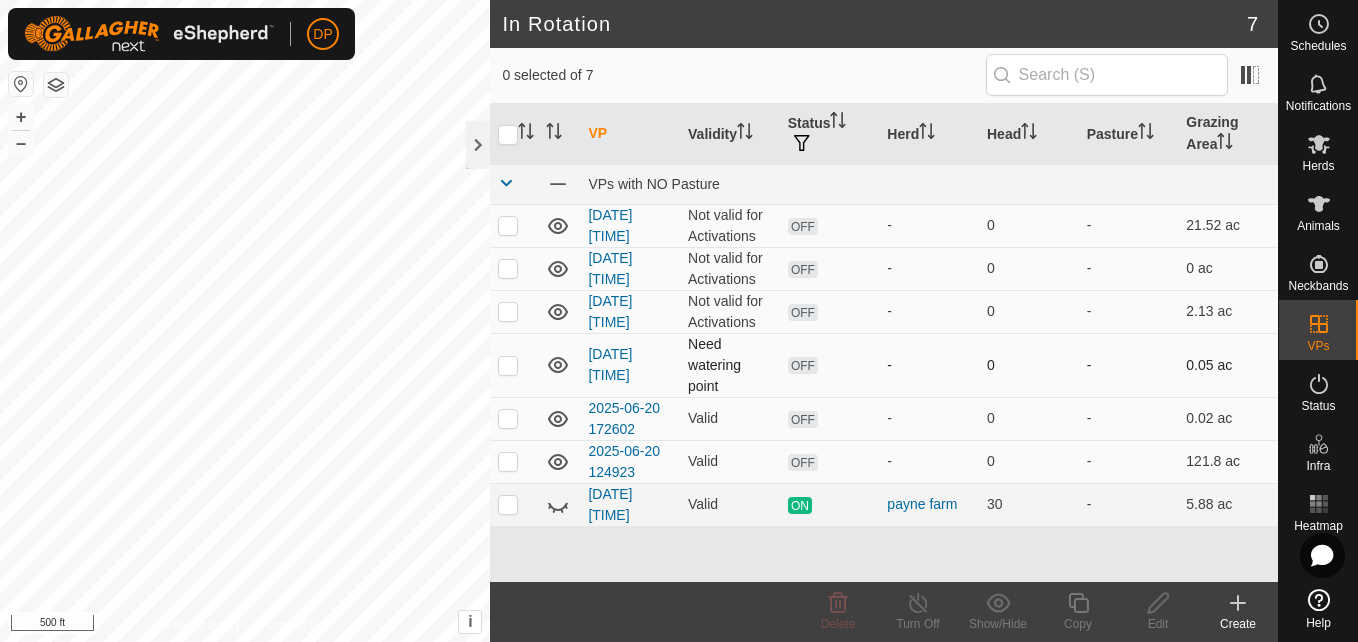 click on "-" at bounding box center [929, 365] 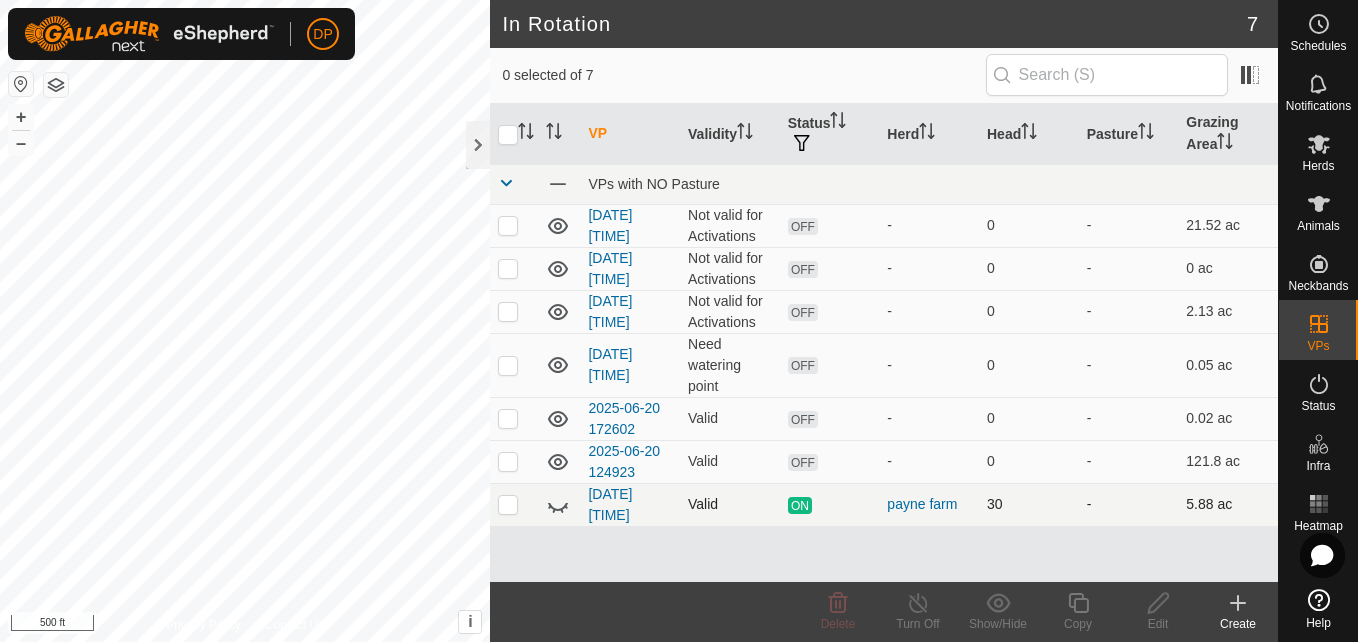 click at bounding box center [508, 504] 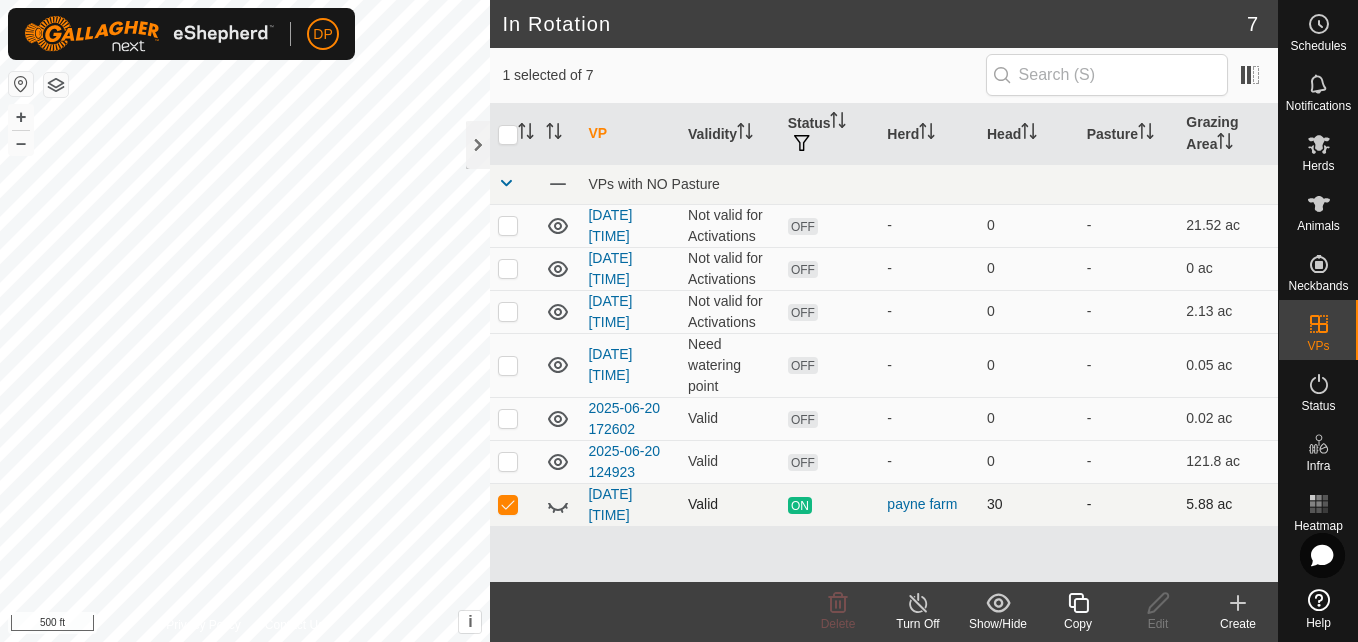 click 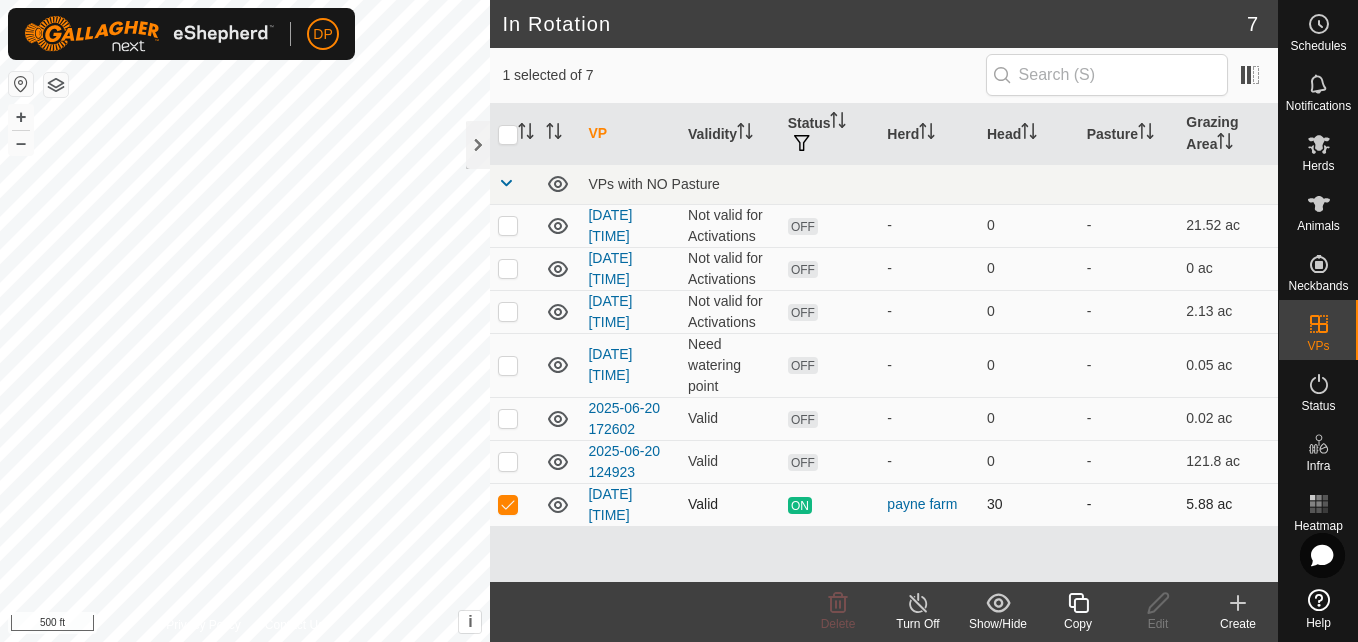 click 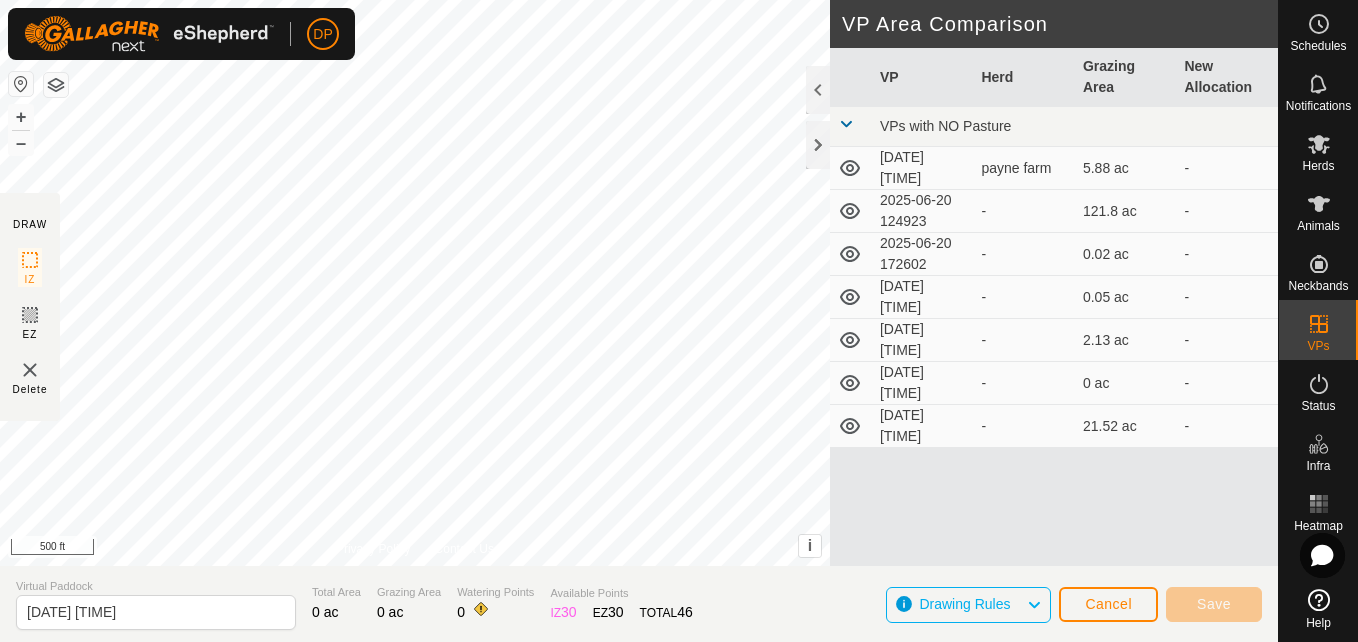 click on "VP   Herd   Grazing Area   New Allocation  VPs with NO Pasture  [DATE] [TIME]   payne farm   5.88 ac   -   [DATE] [TIME]  -  121.8 ac   -   [DATE] [TIME]  -  0.02 ac   -   [DATE] [TIME]  -  0.05 ac   -   [DATE] [TIME]  -  2.13 ac   -   [DATE] [TIME]  -  0 ac   -   [DATE] [TIME]  -  21.52 ac   -" at bounding box center (1054, 331) 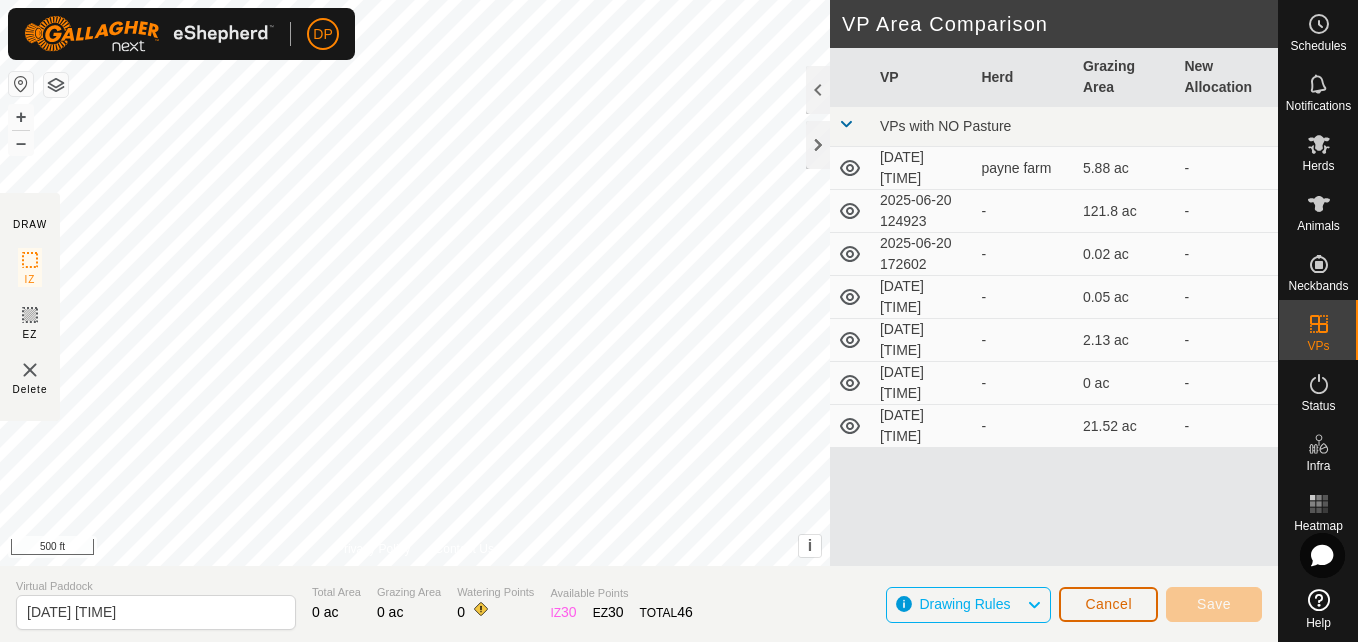 click on "Cancel" 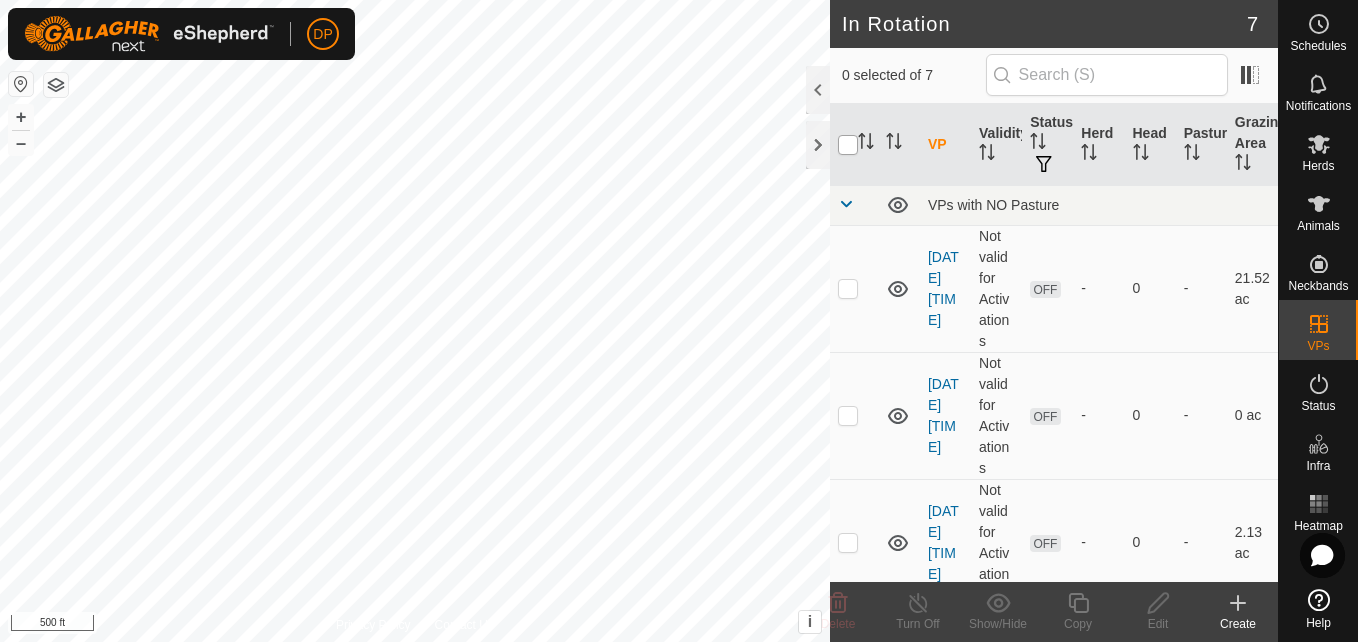 click at bounding box center [848, 145] 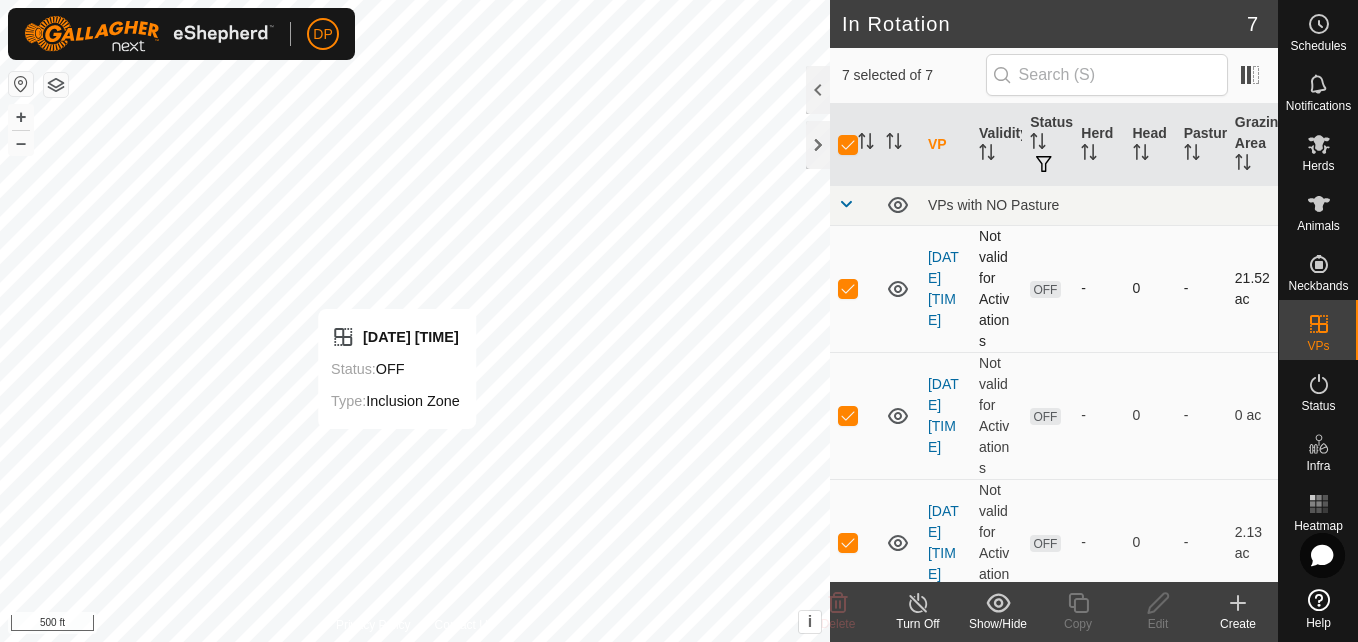 checkbox on "false" 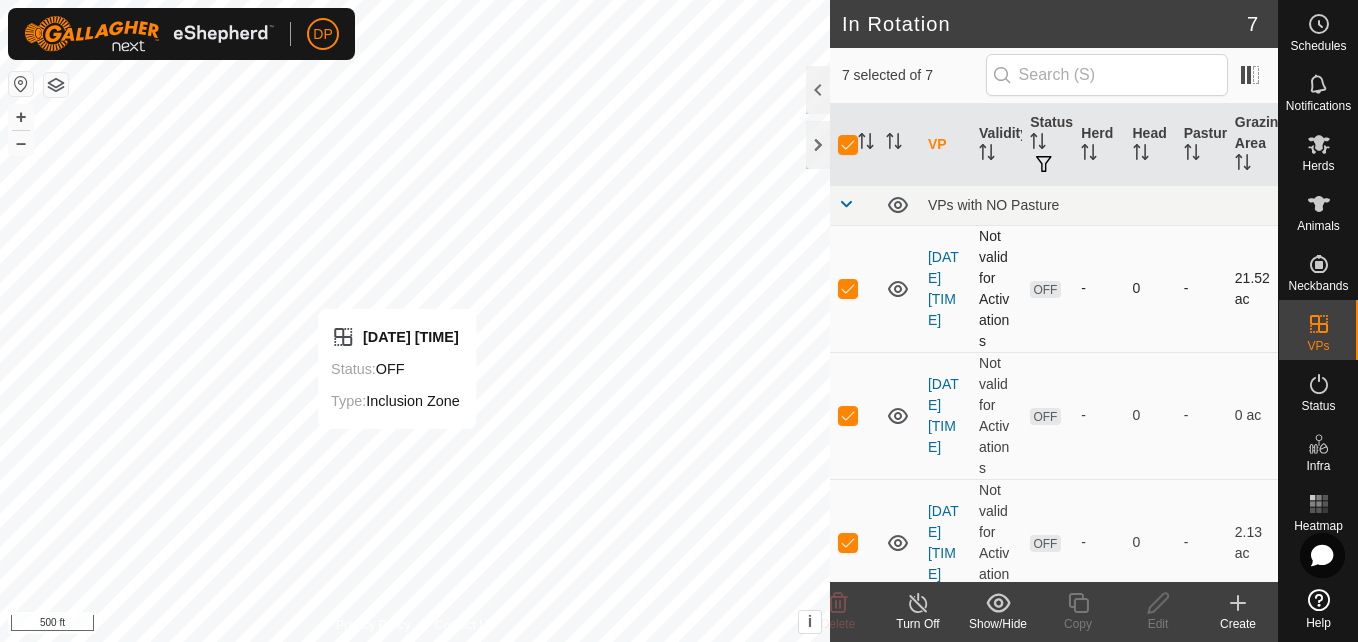 checkbox on "false" 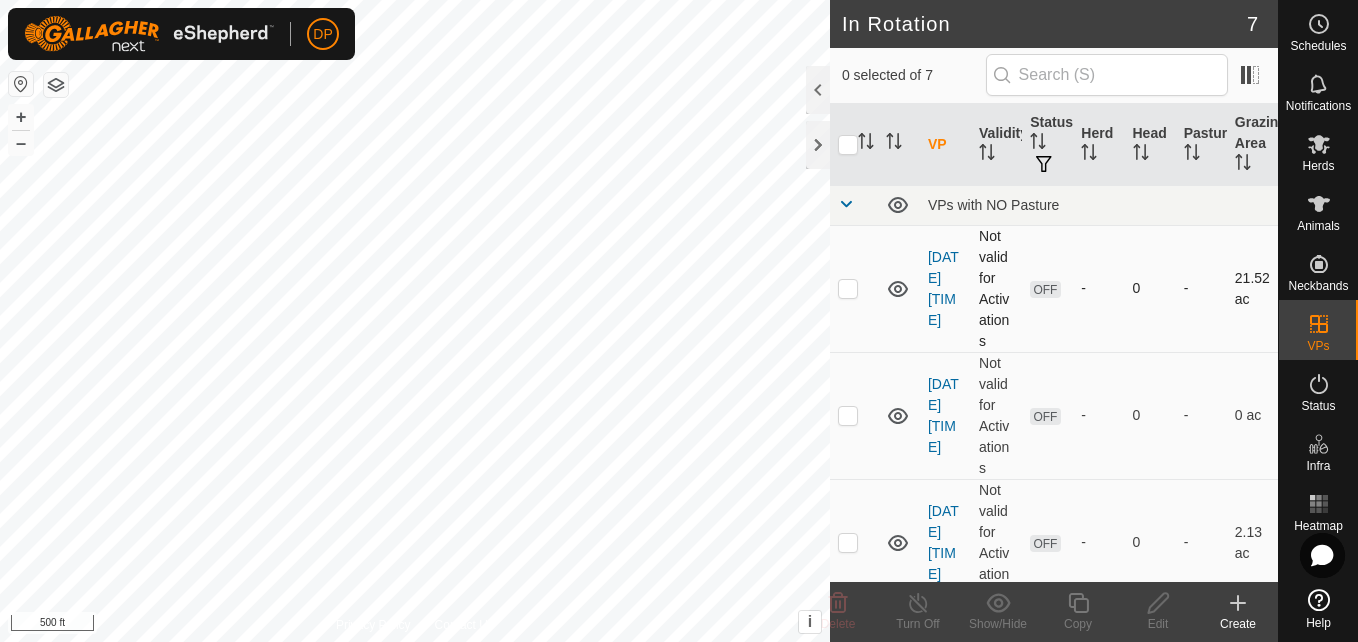checkbox on "true" 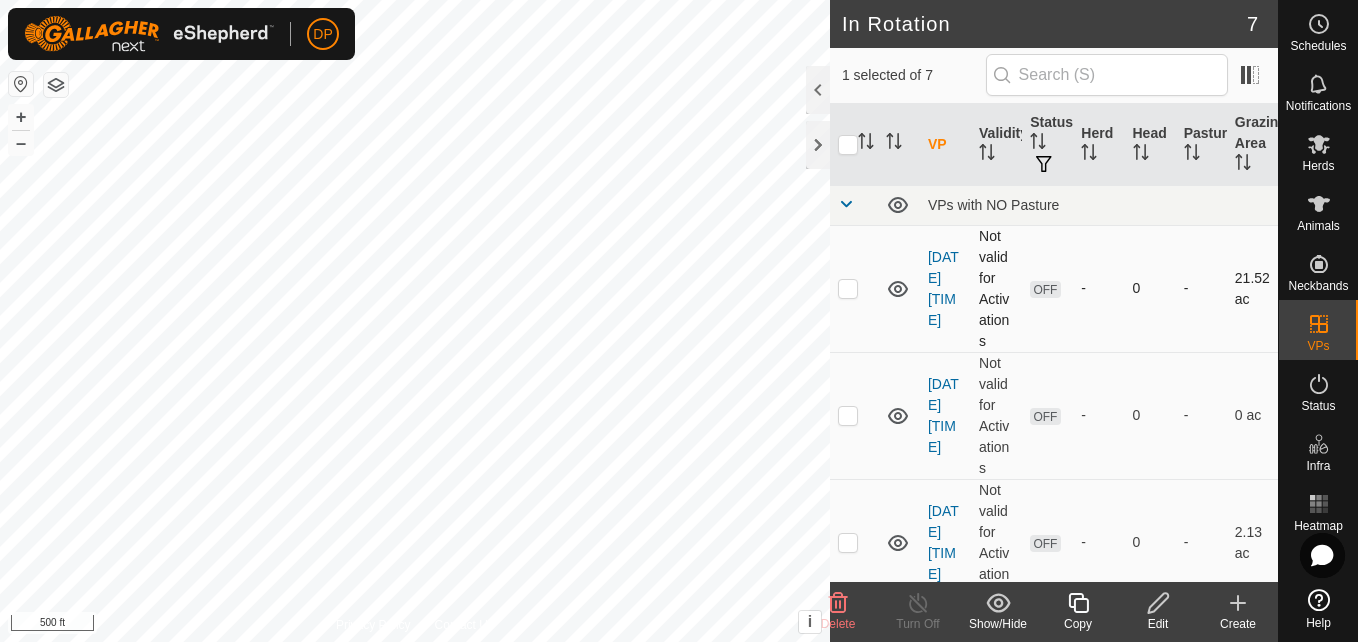 checkbox on "true" 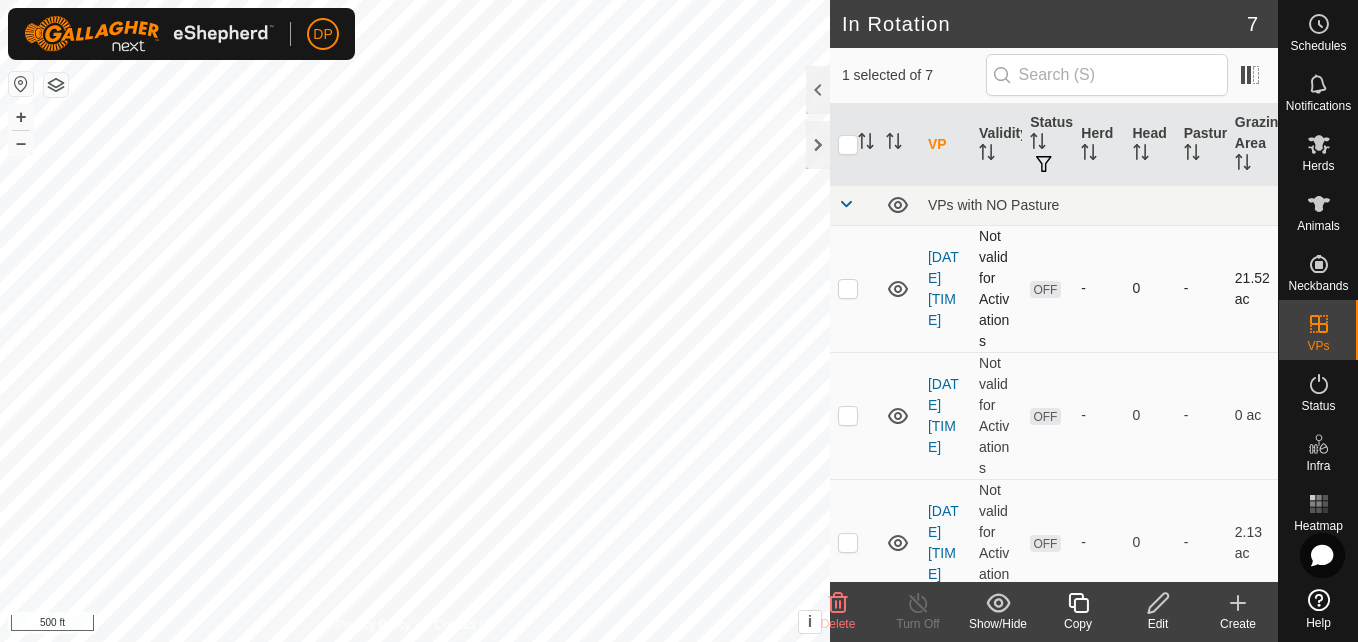 checkbox on "false" 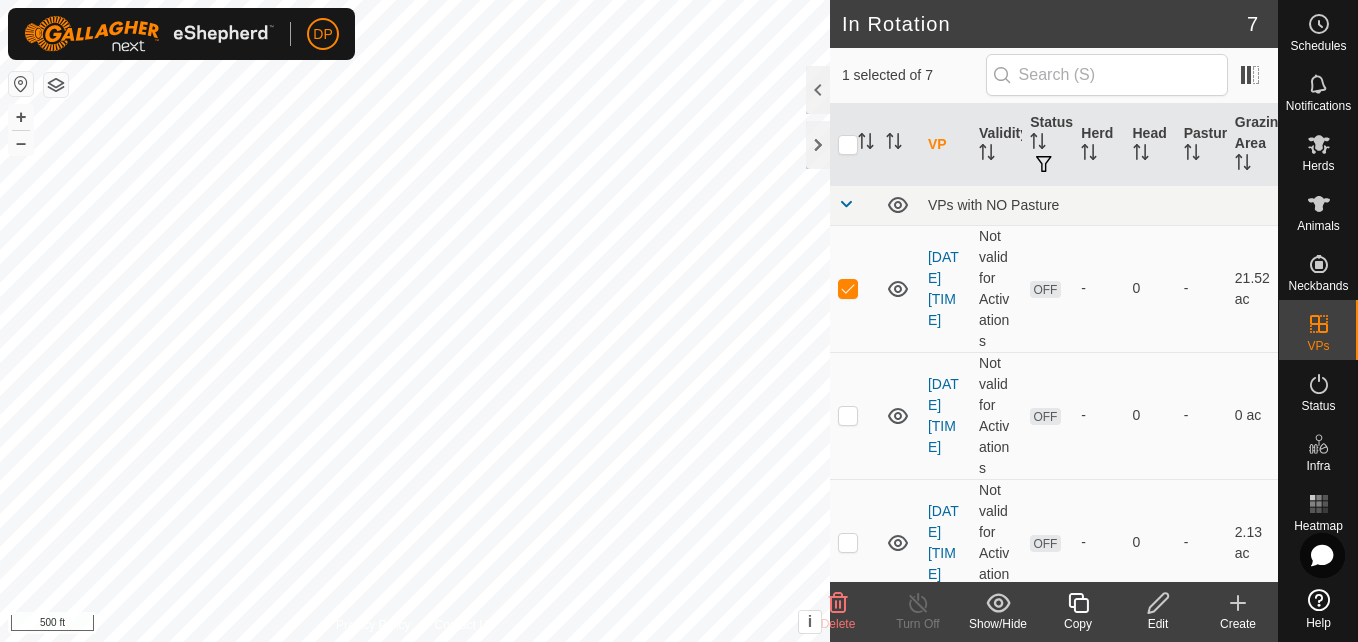 click 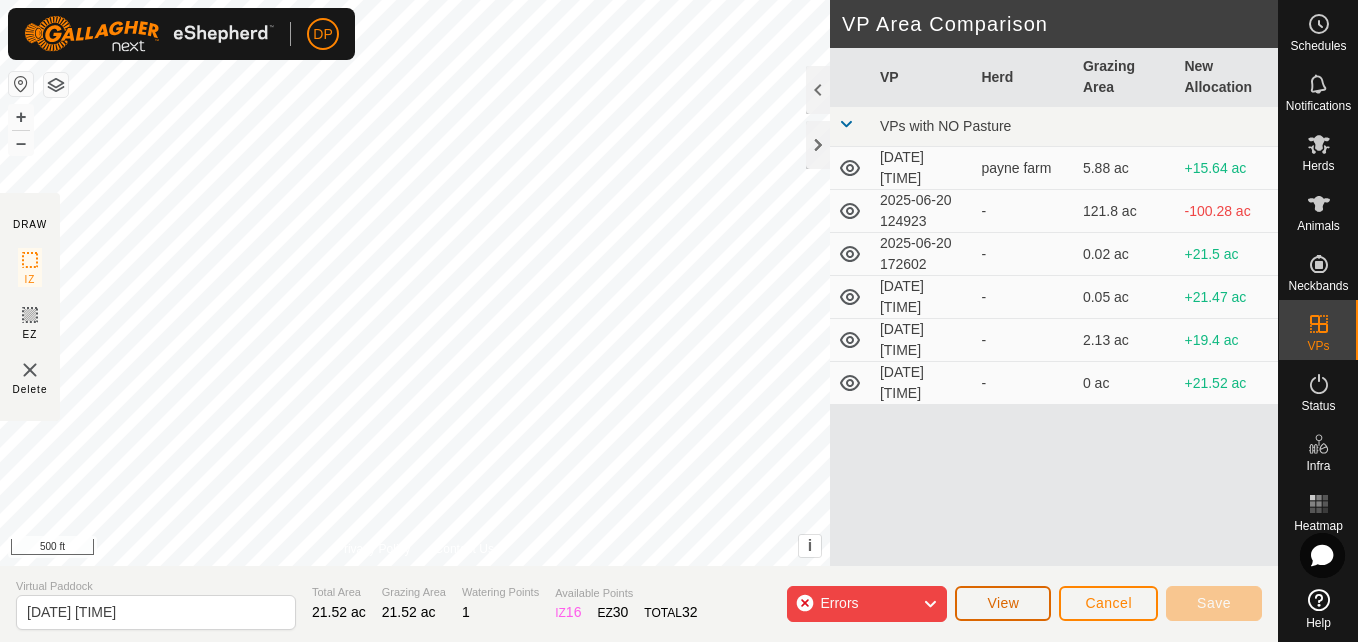 click on "View" 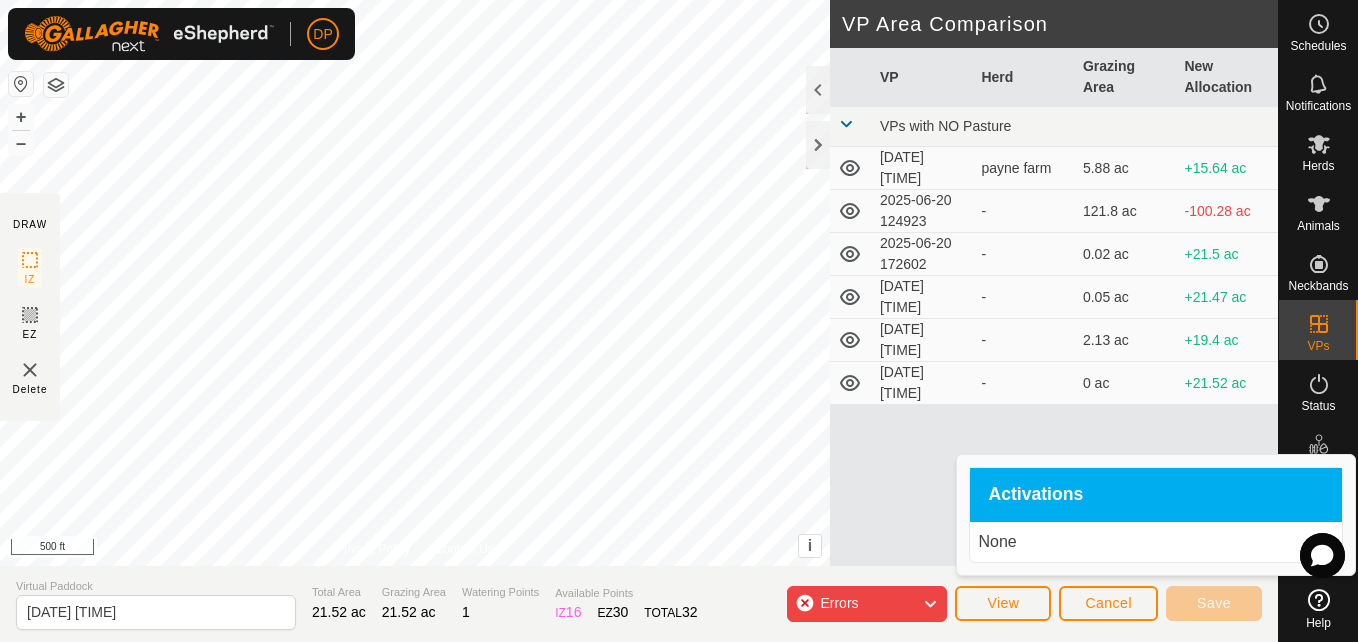 click on "Activations" at bounding box center [1035, 495] 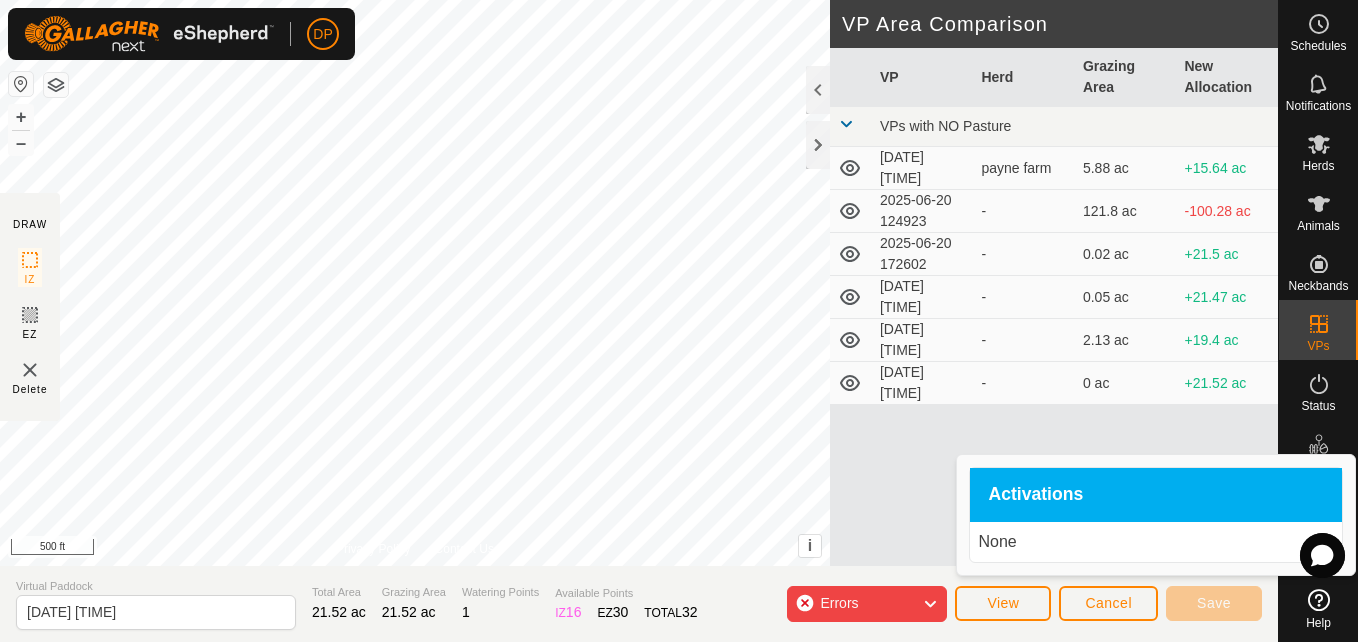 click on "None" at bounding box center [1156, 542] 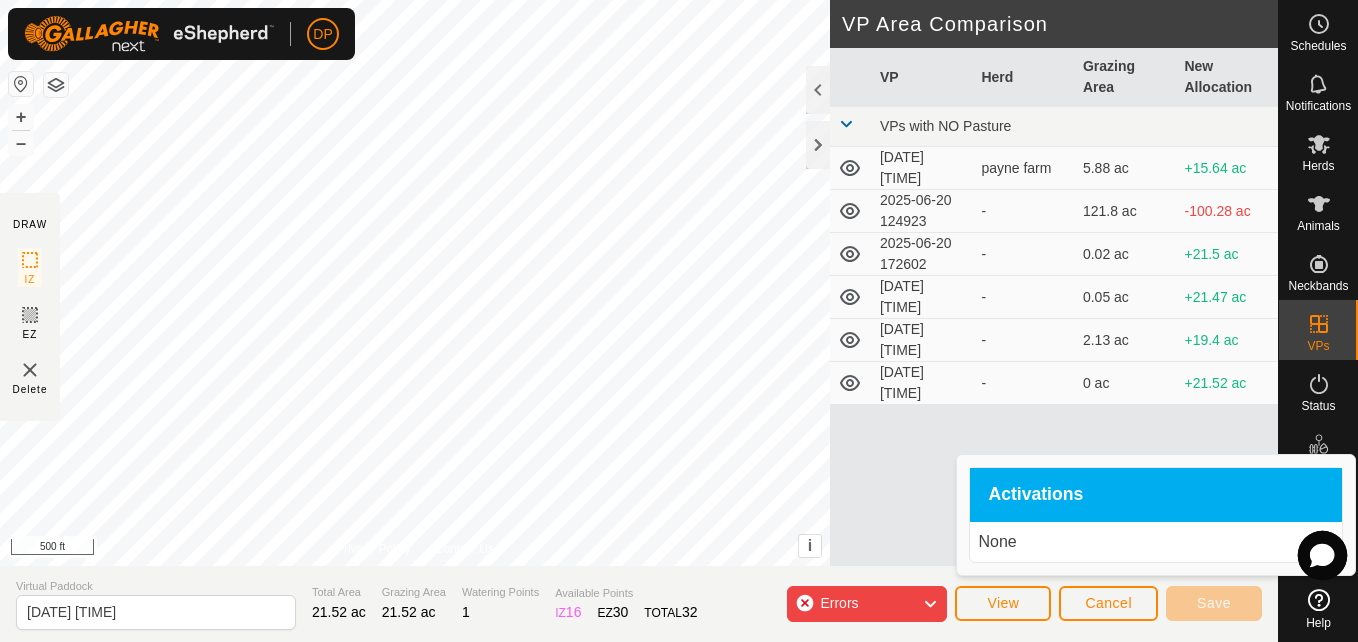click 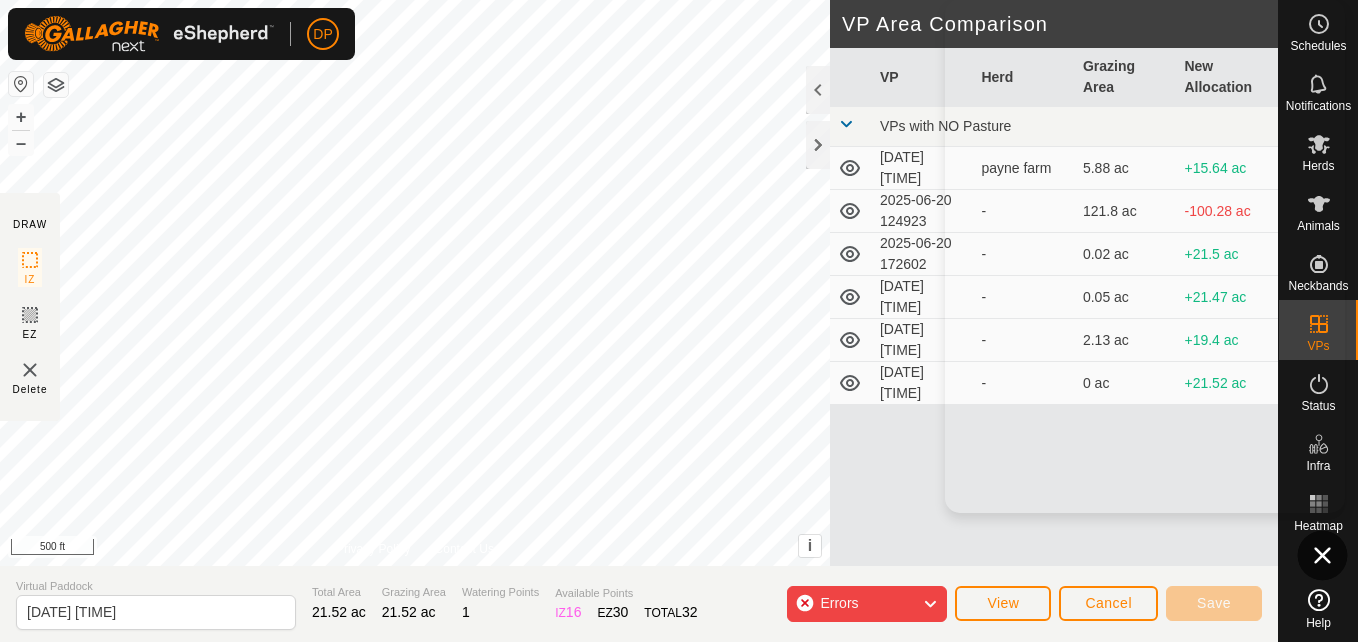 click 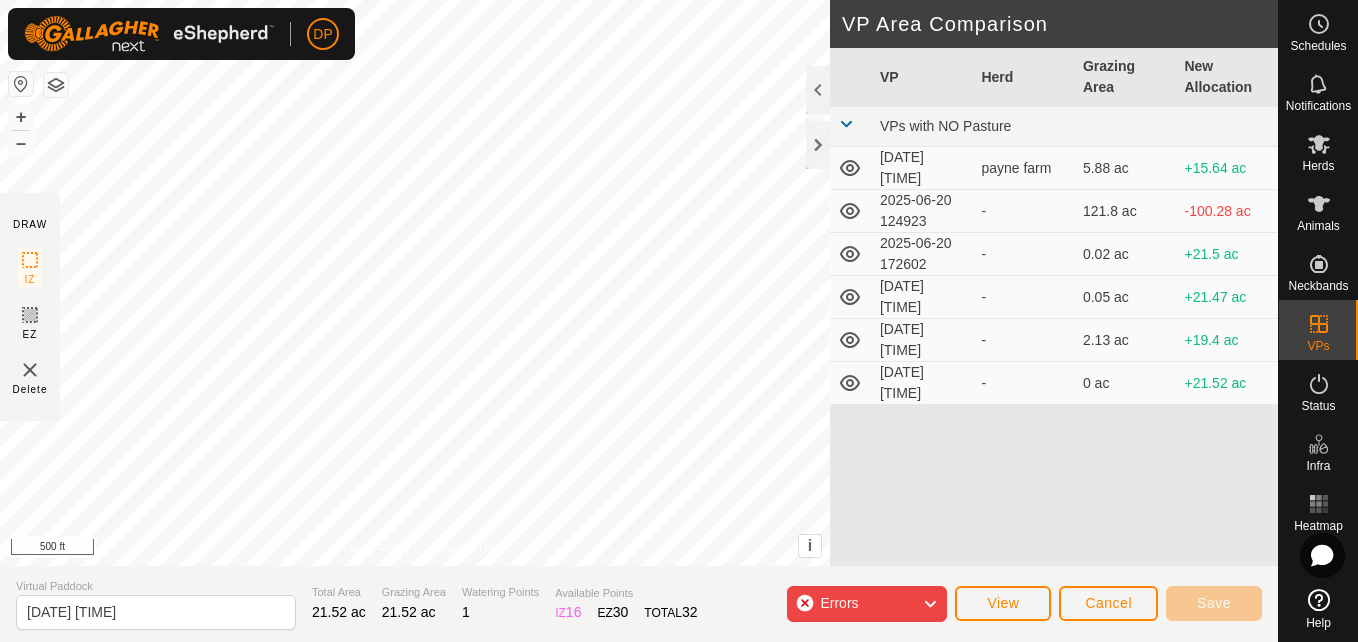 click 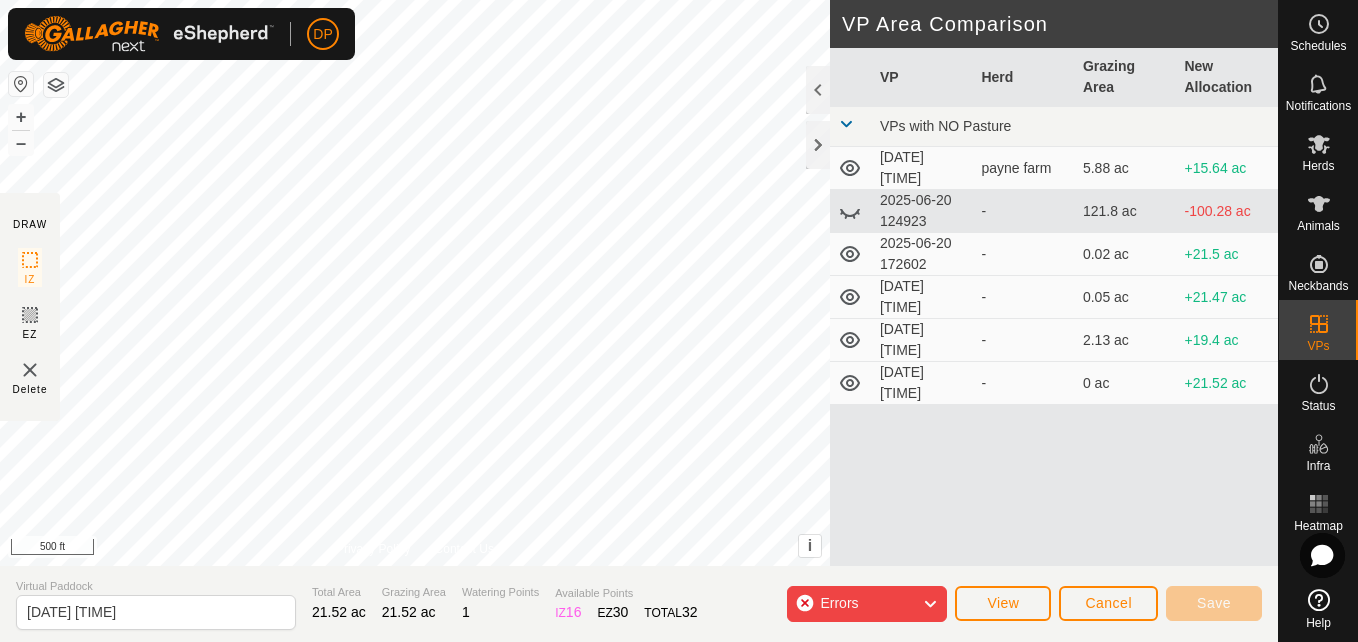 click 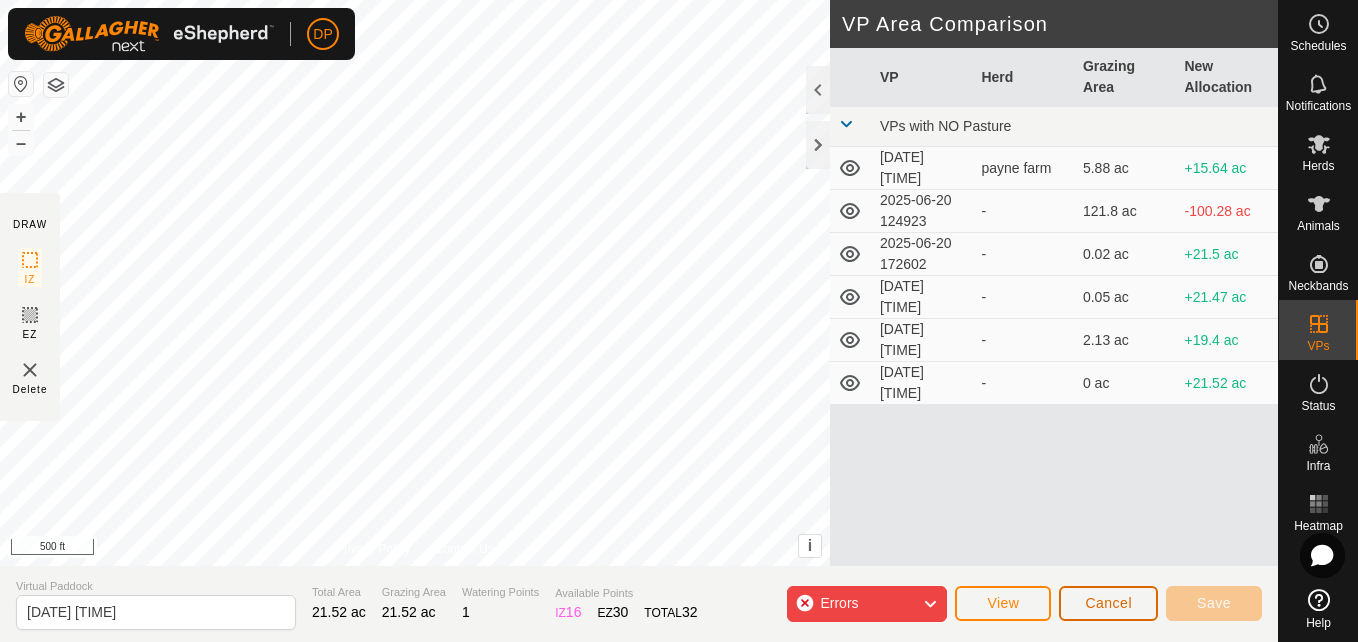 click on "Cancel" 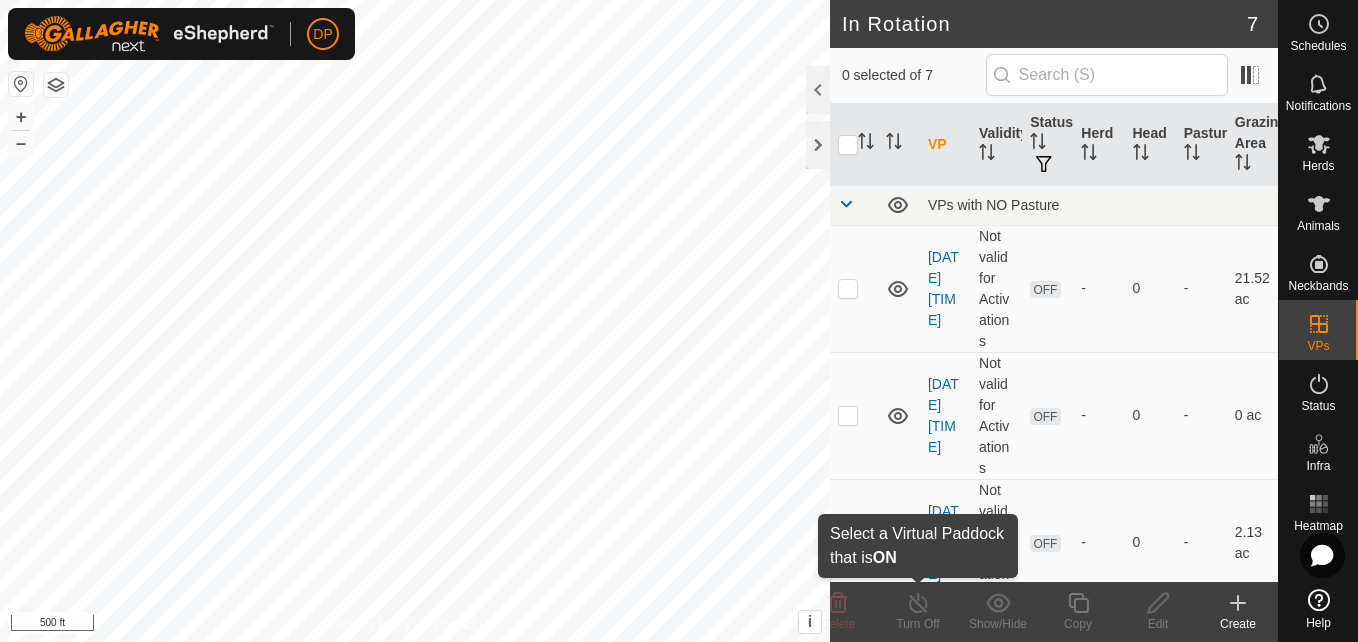click 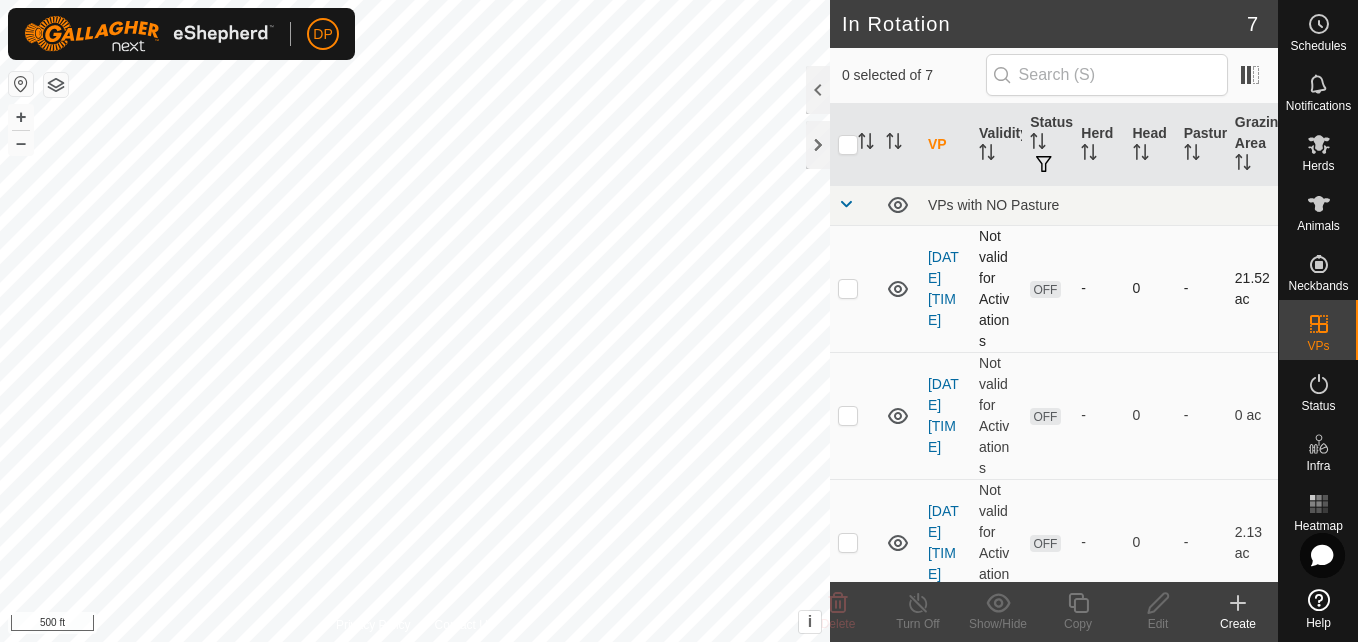 click at bounding box center (848, 288) 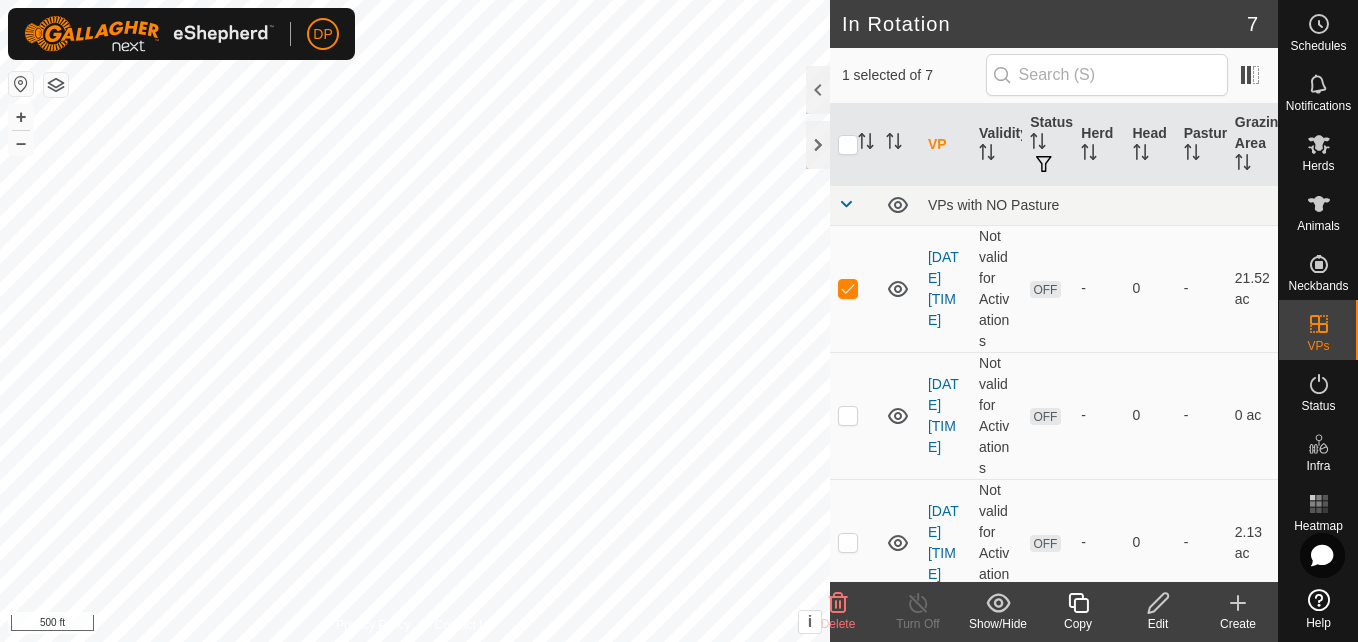 drag, startPoint x: 814, startPoint y: 85, endPoint x: 824, endPoint y: 86, distance: 10.049875 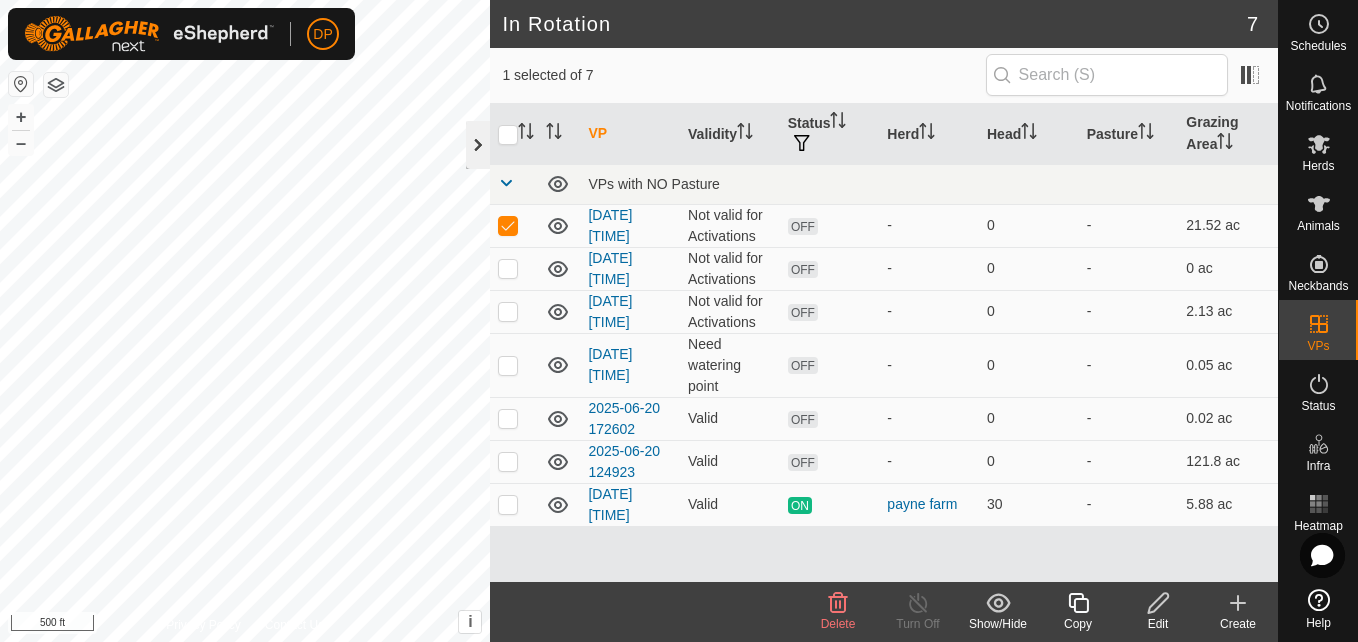click 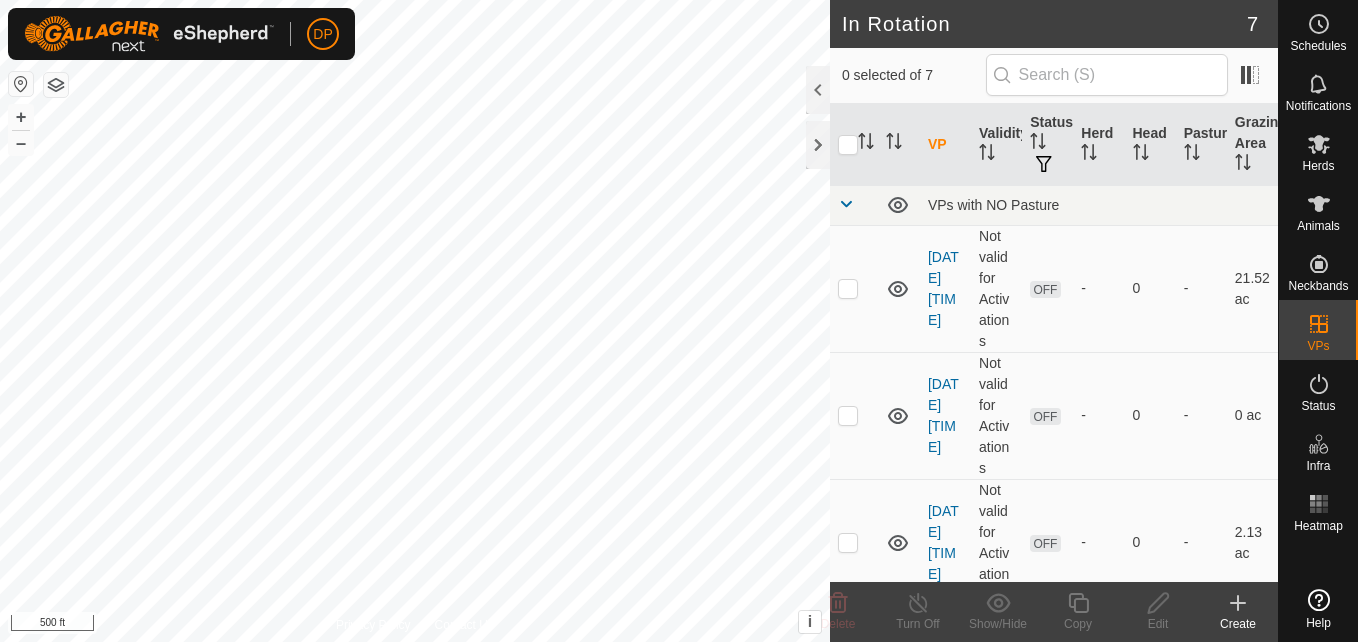 scroll, scrollTop: 0, scrollLeft: 0, axis: both 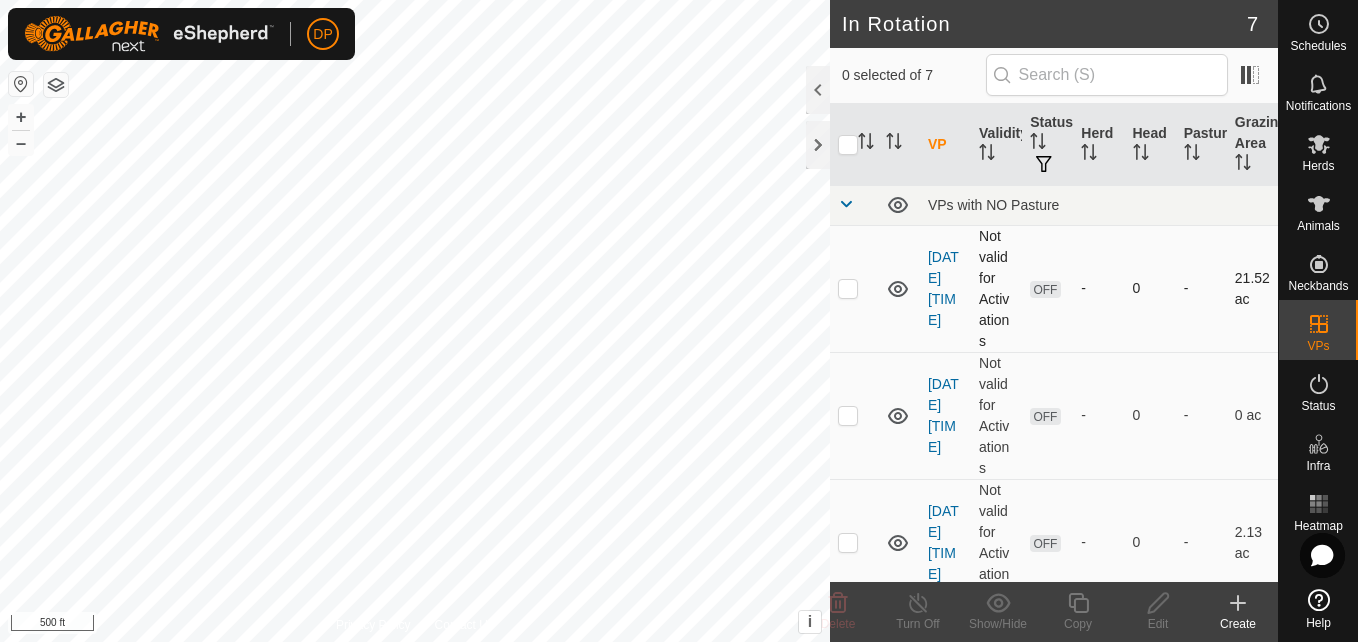 click at bounding box center (848, 288) 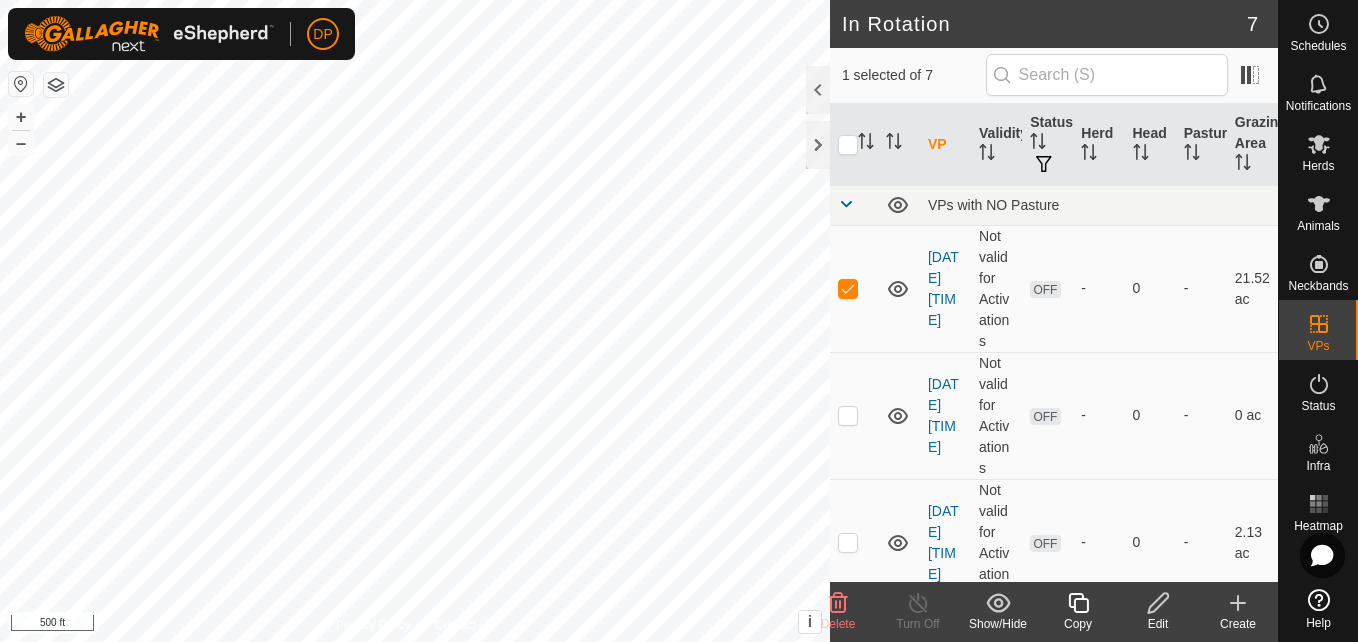 click 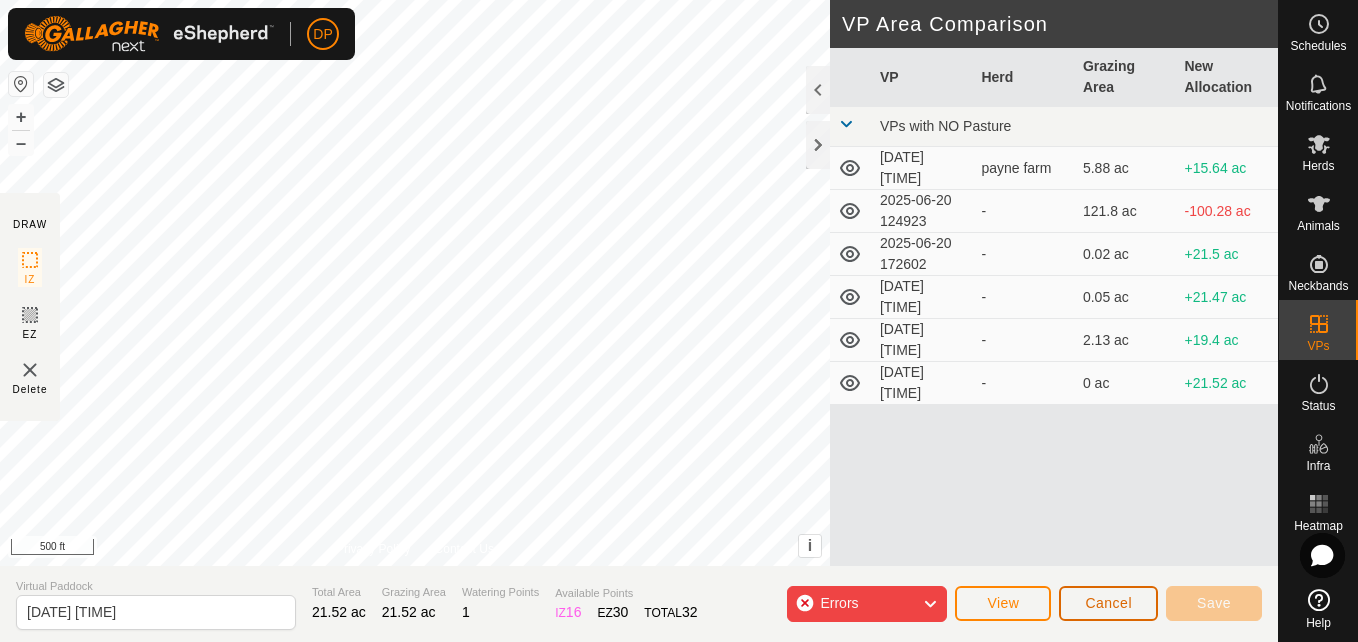 click on "Cancel" 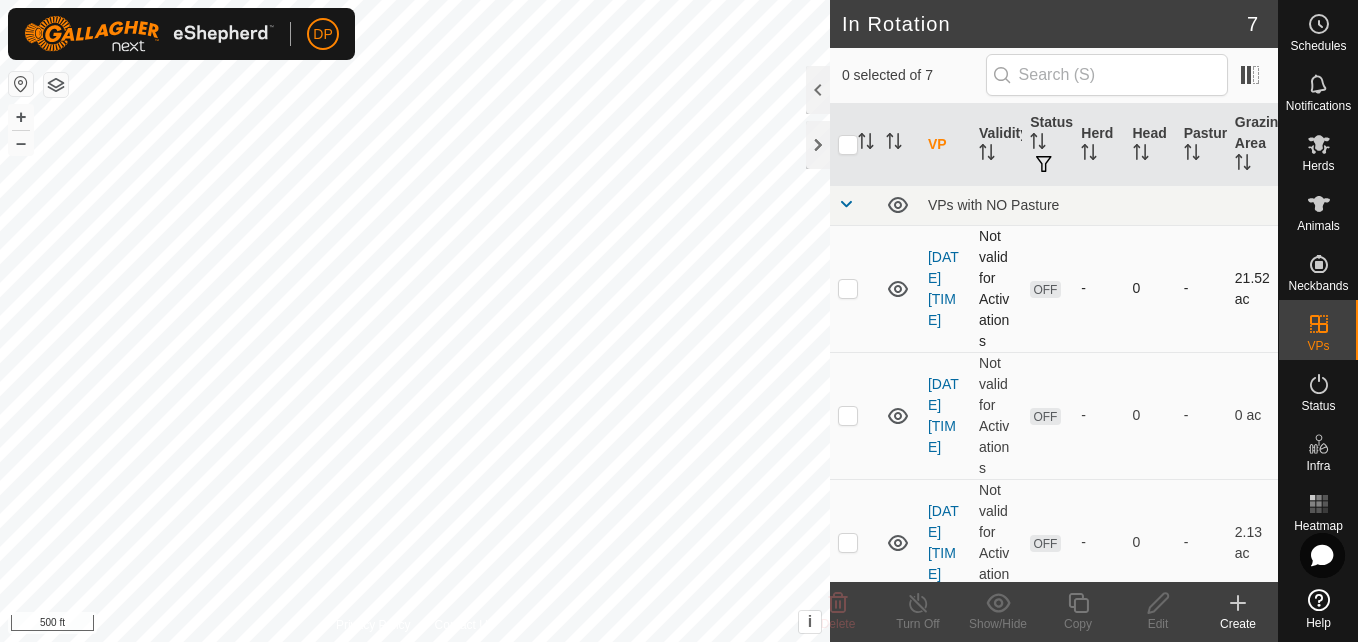 click at bounding box center (848, 288) 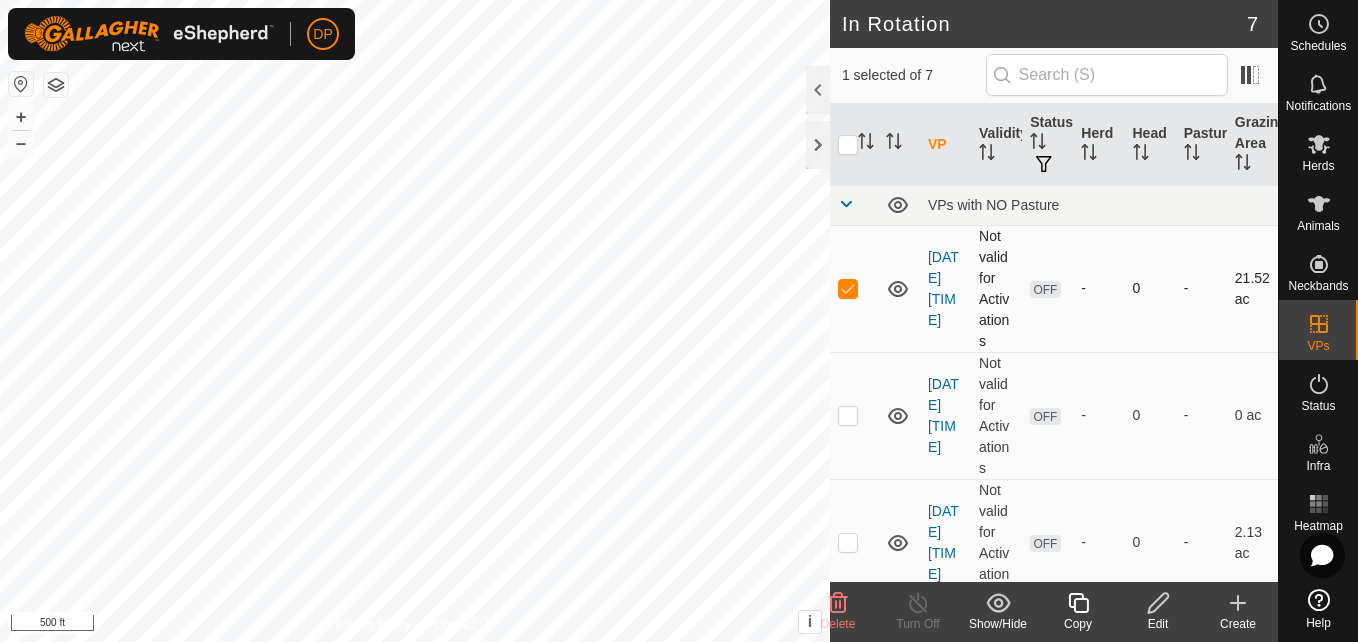 click 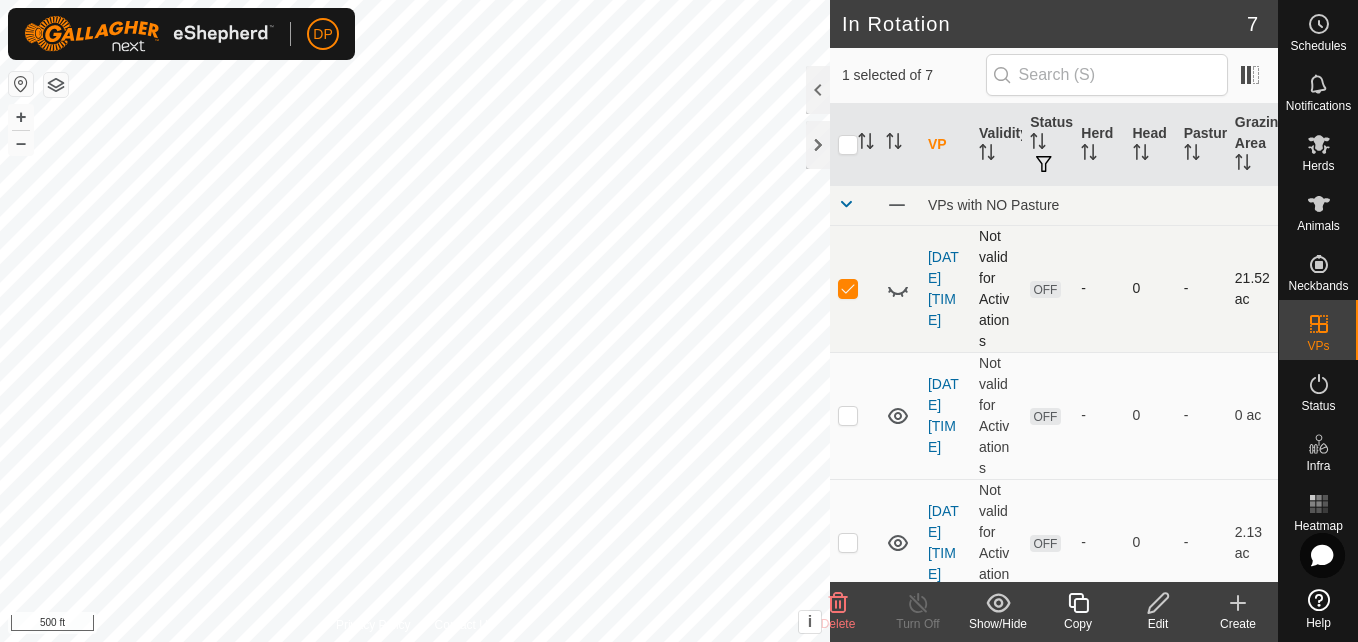 click 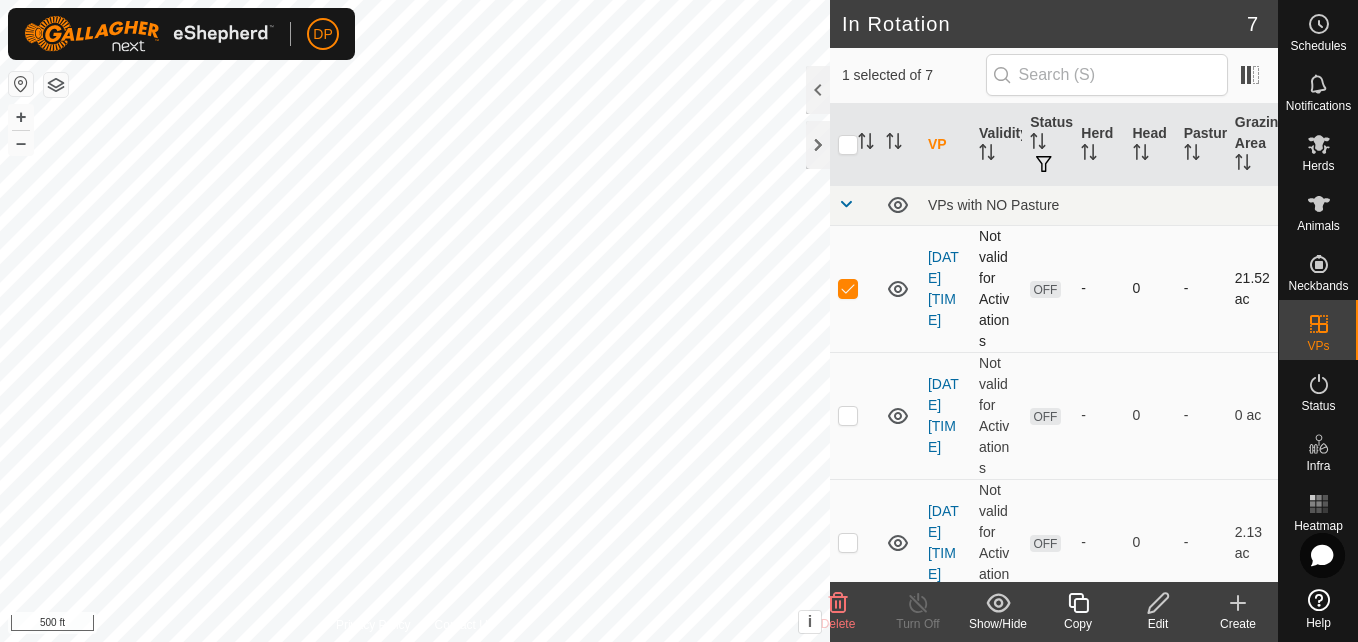 click 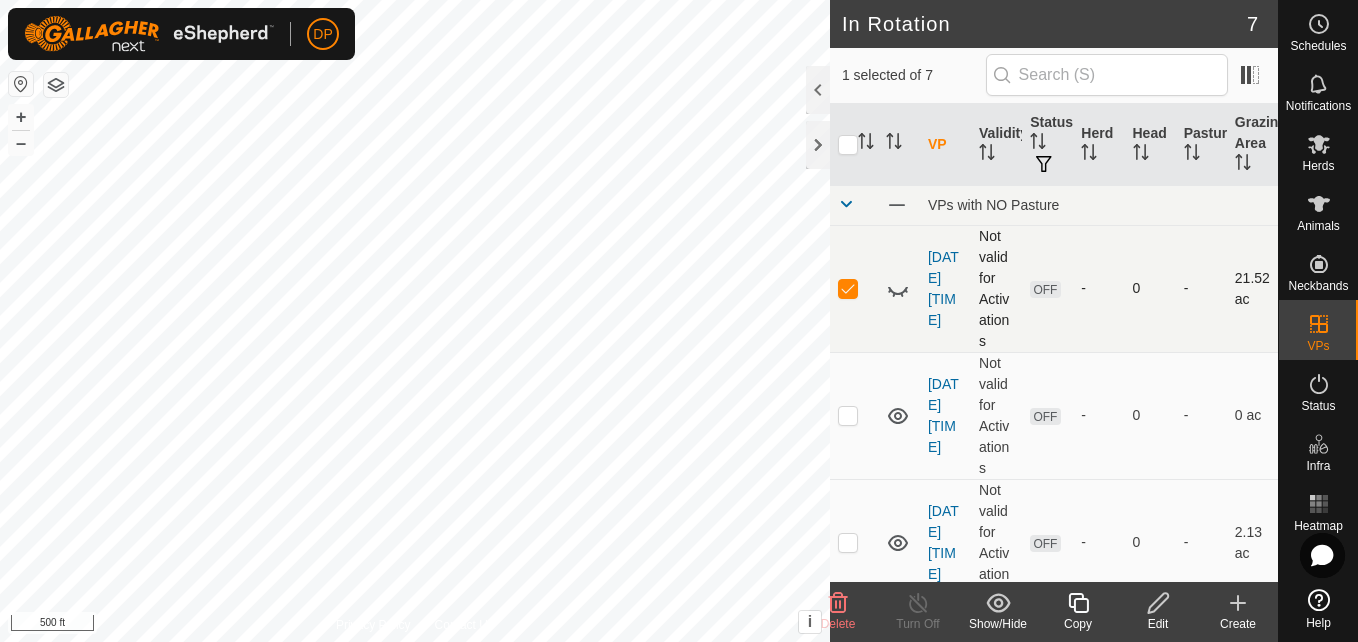 click 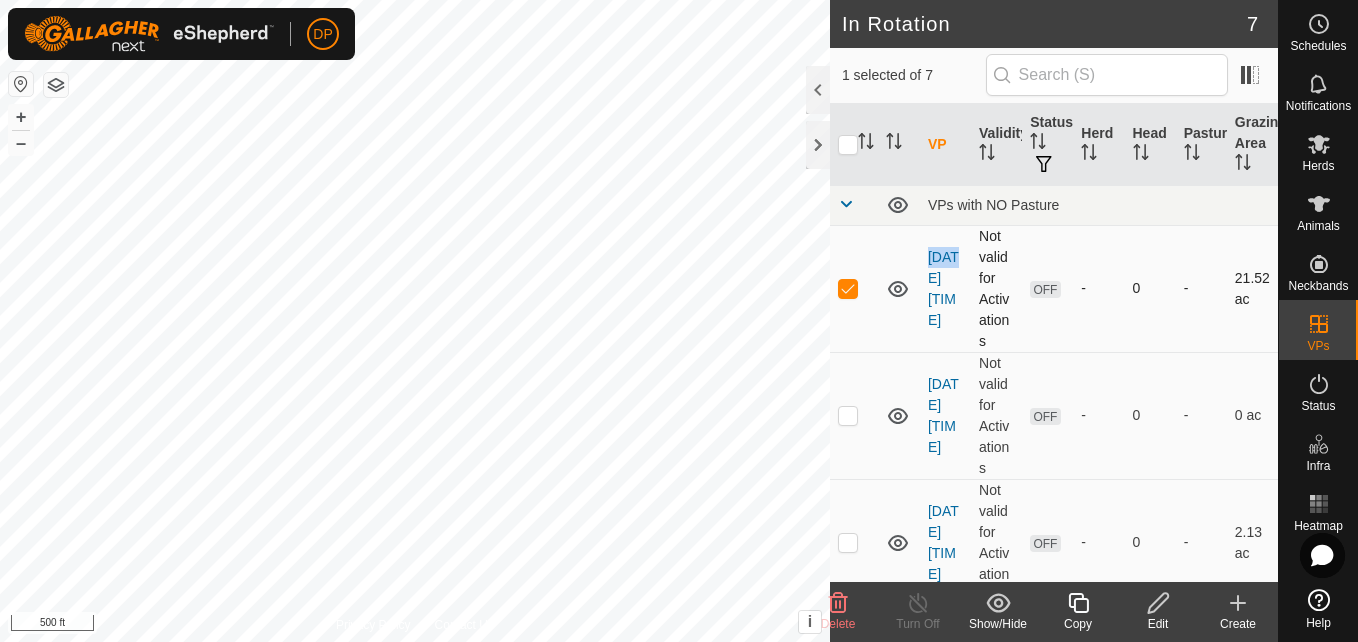 click 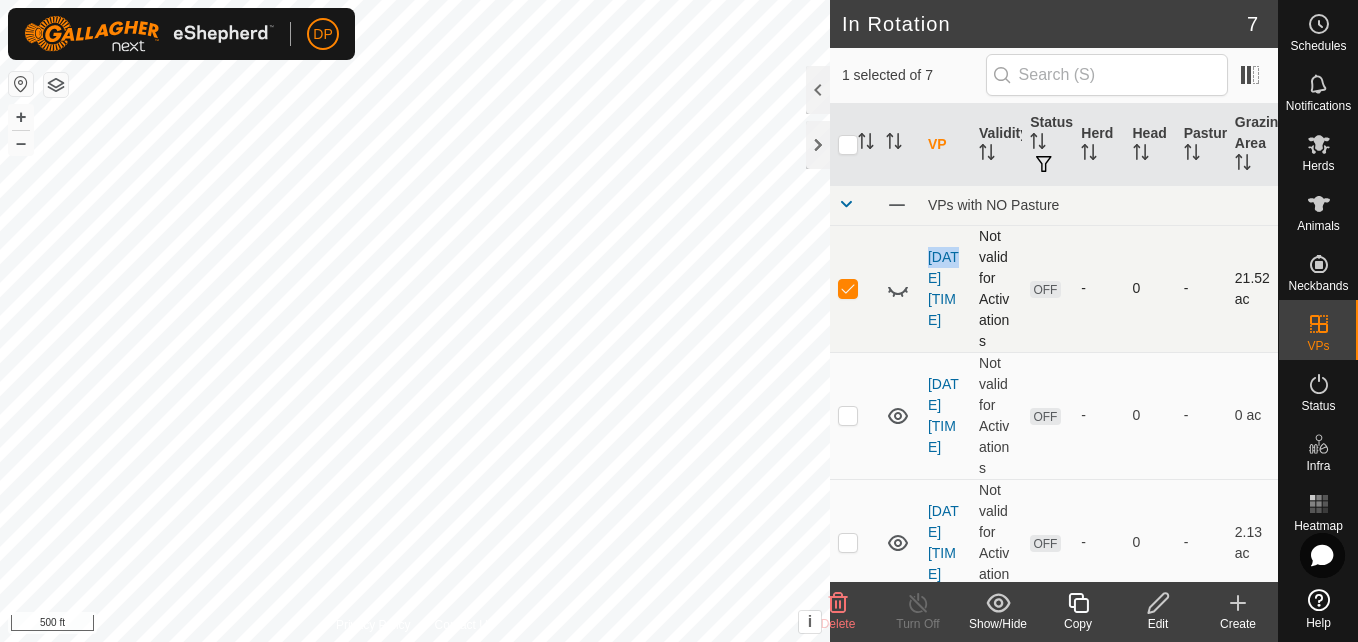 click 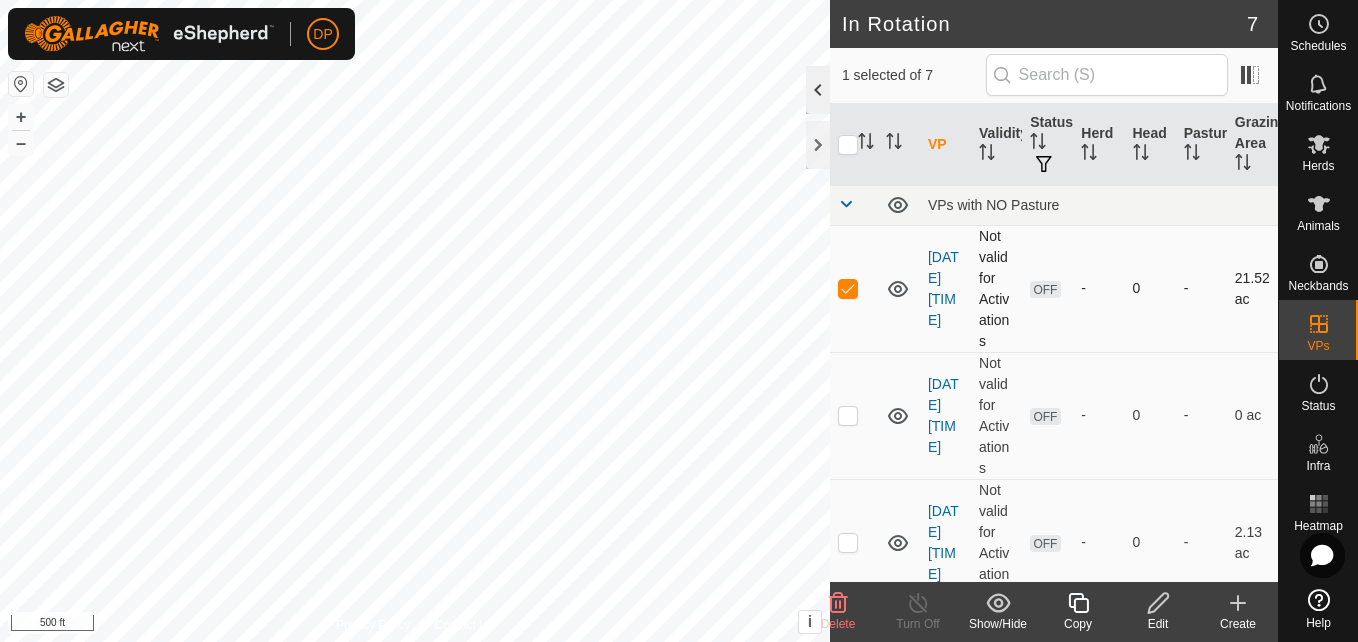 click 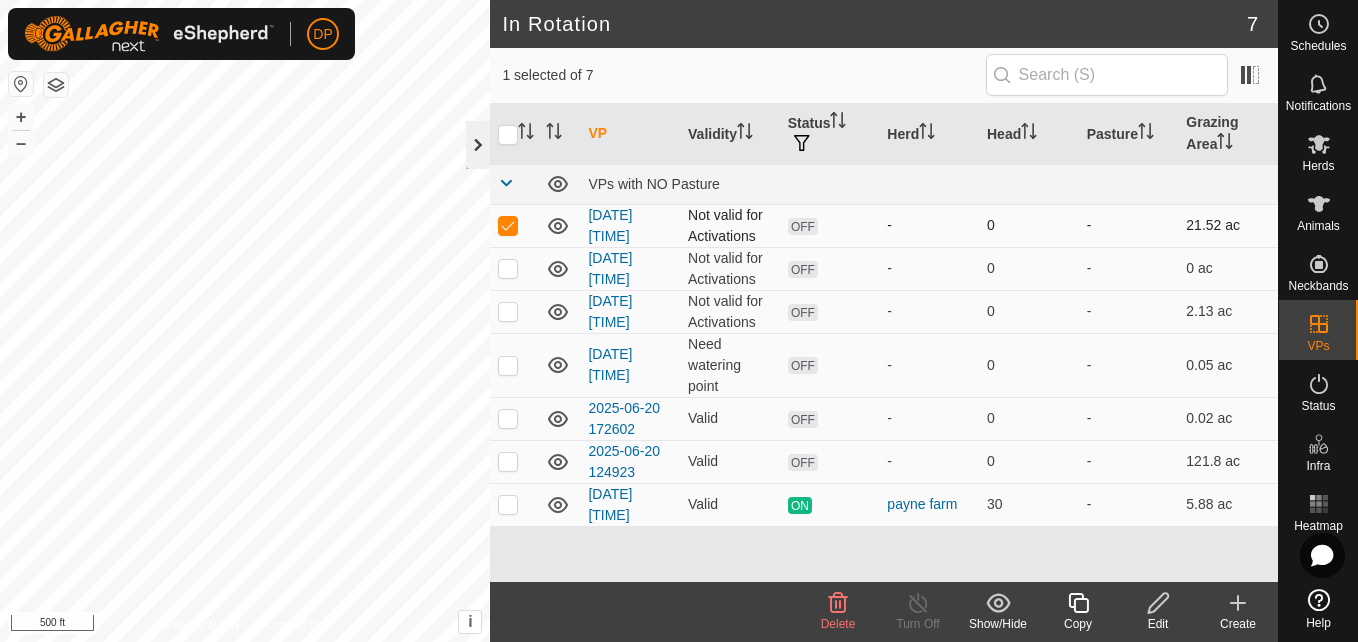 click 